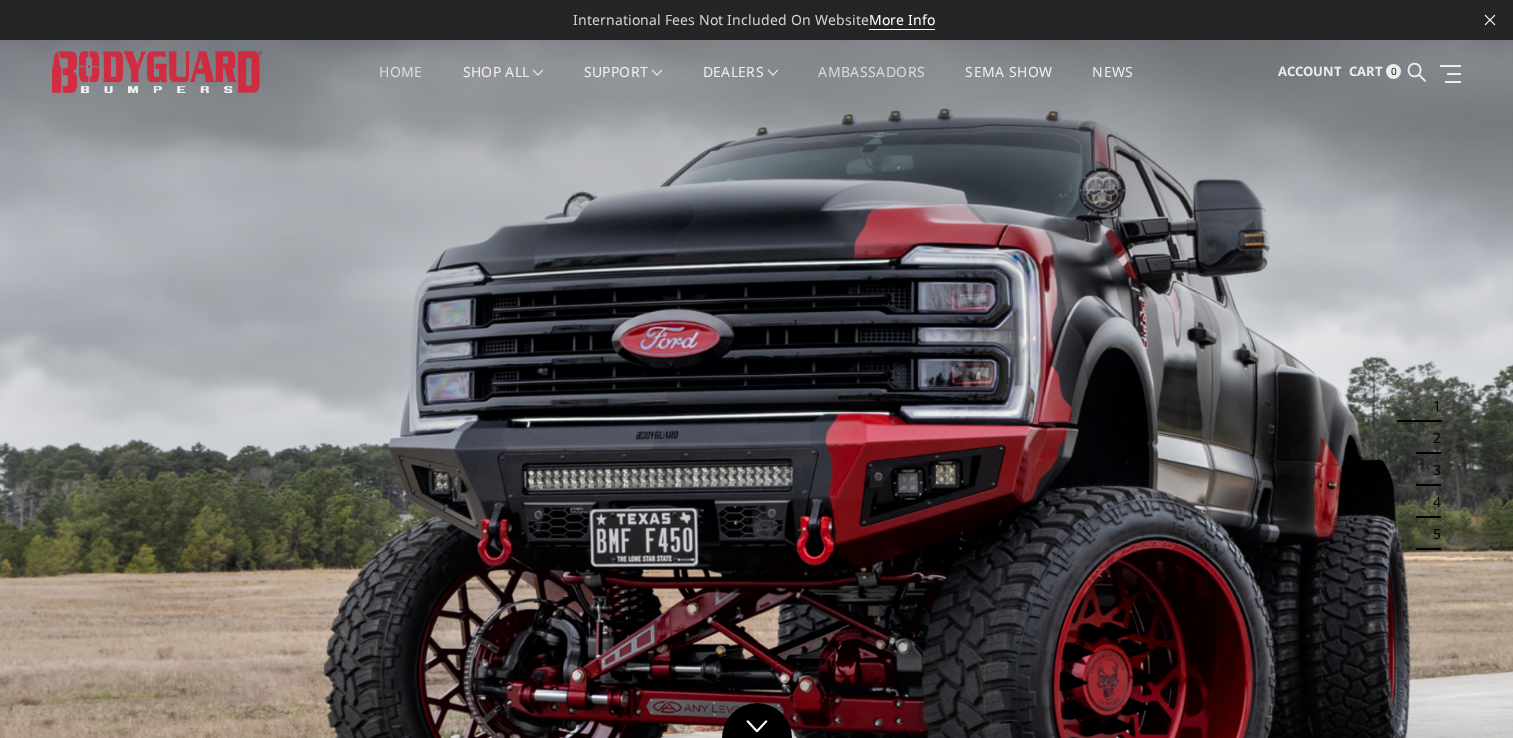 scroll, scrollTop: 0, scrollLeft: 0, axis: both 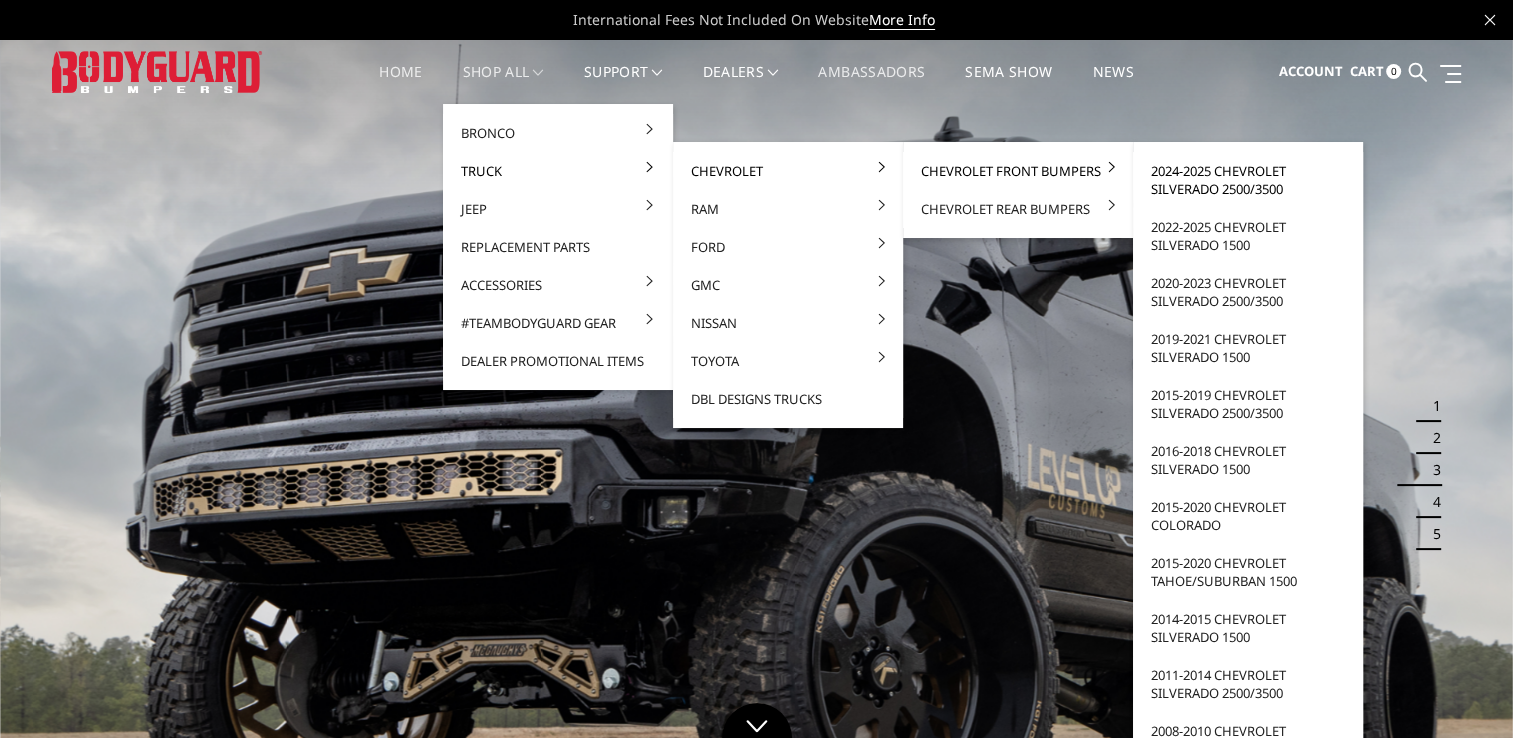 click on "2024-2025 Chevrolet Silverado 2500/3500" at bounding box center (1248, 180) 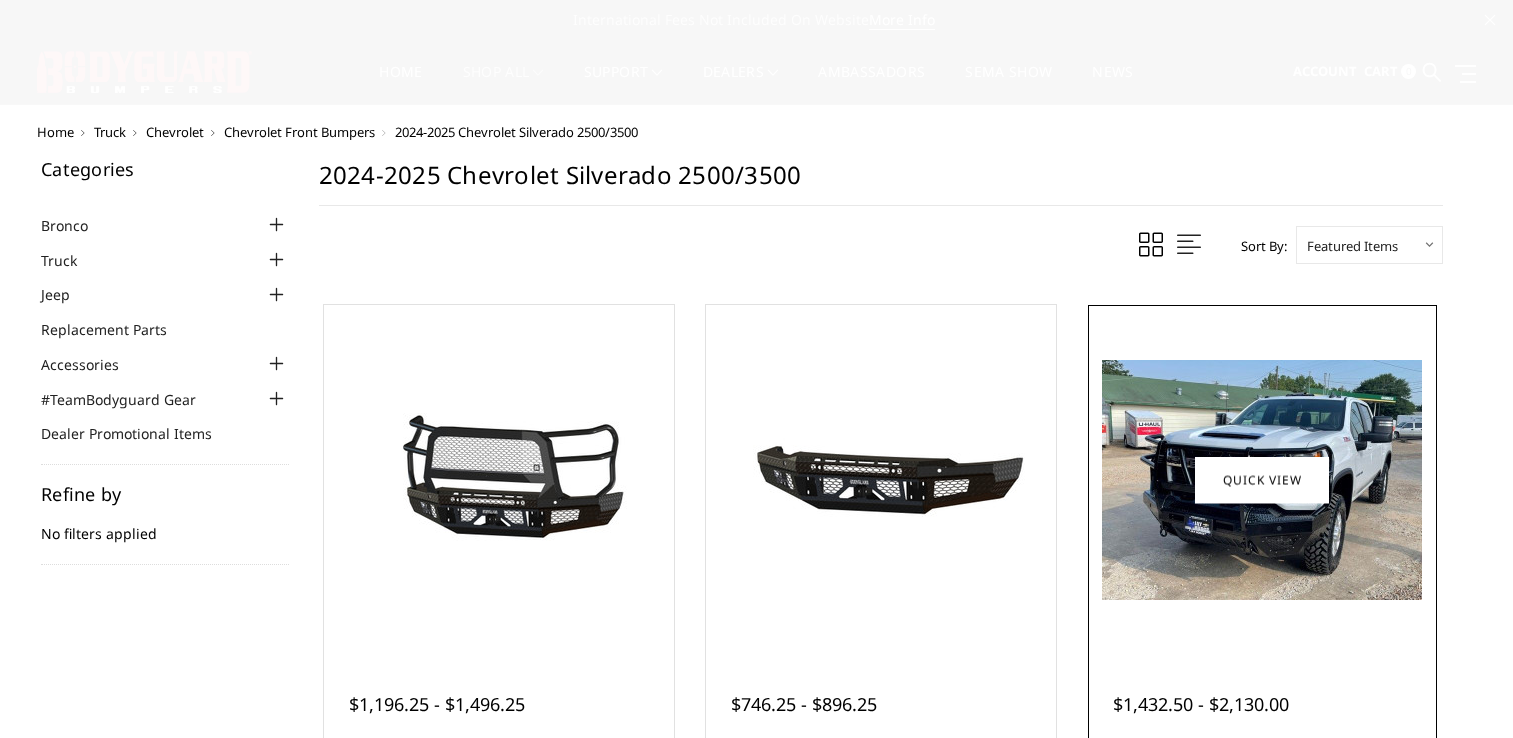 scroll, scrollTop: 0, scrollLeft: 0, axis: both 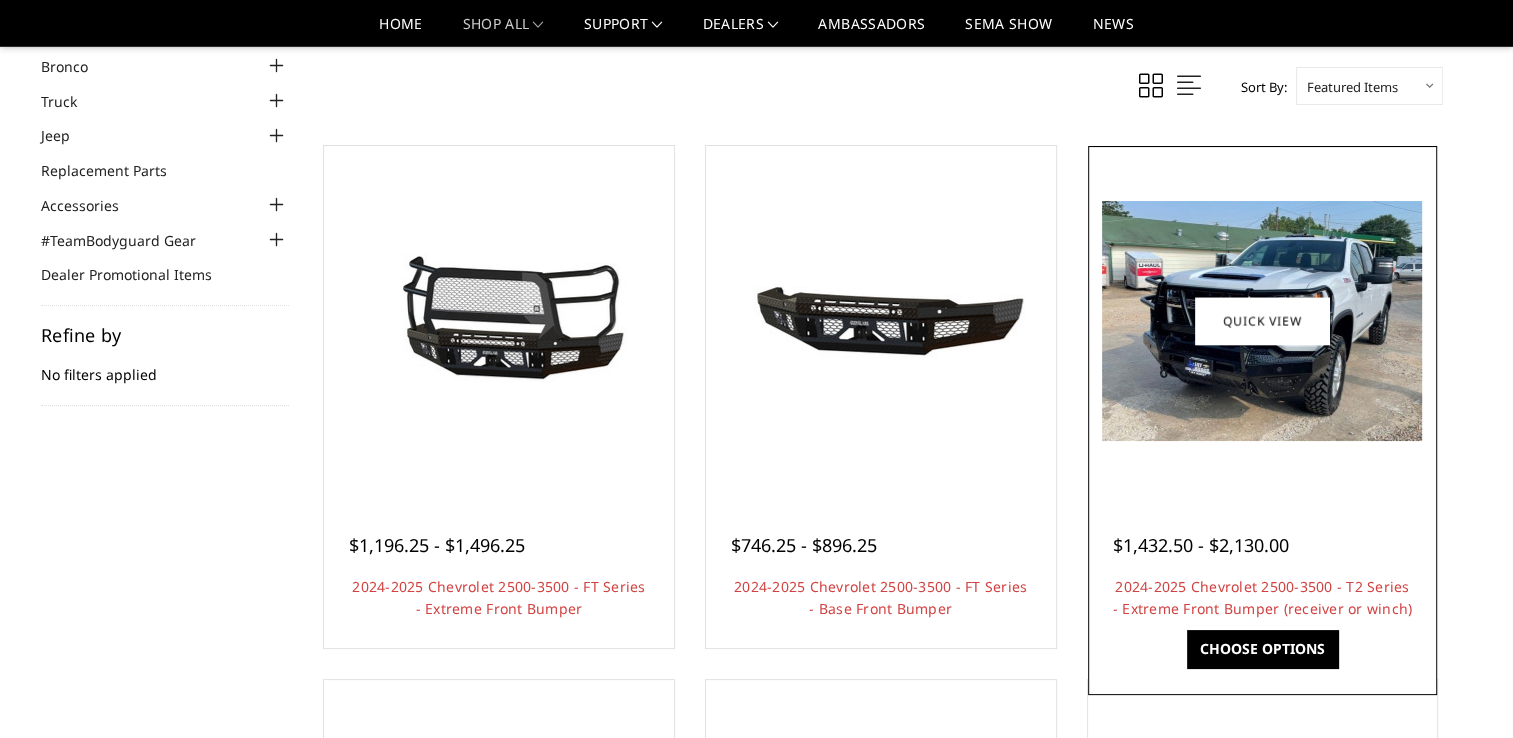 click at bounding box center [1262, 321] 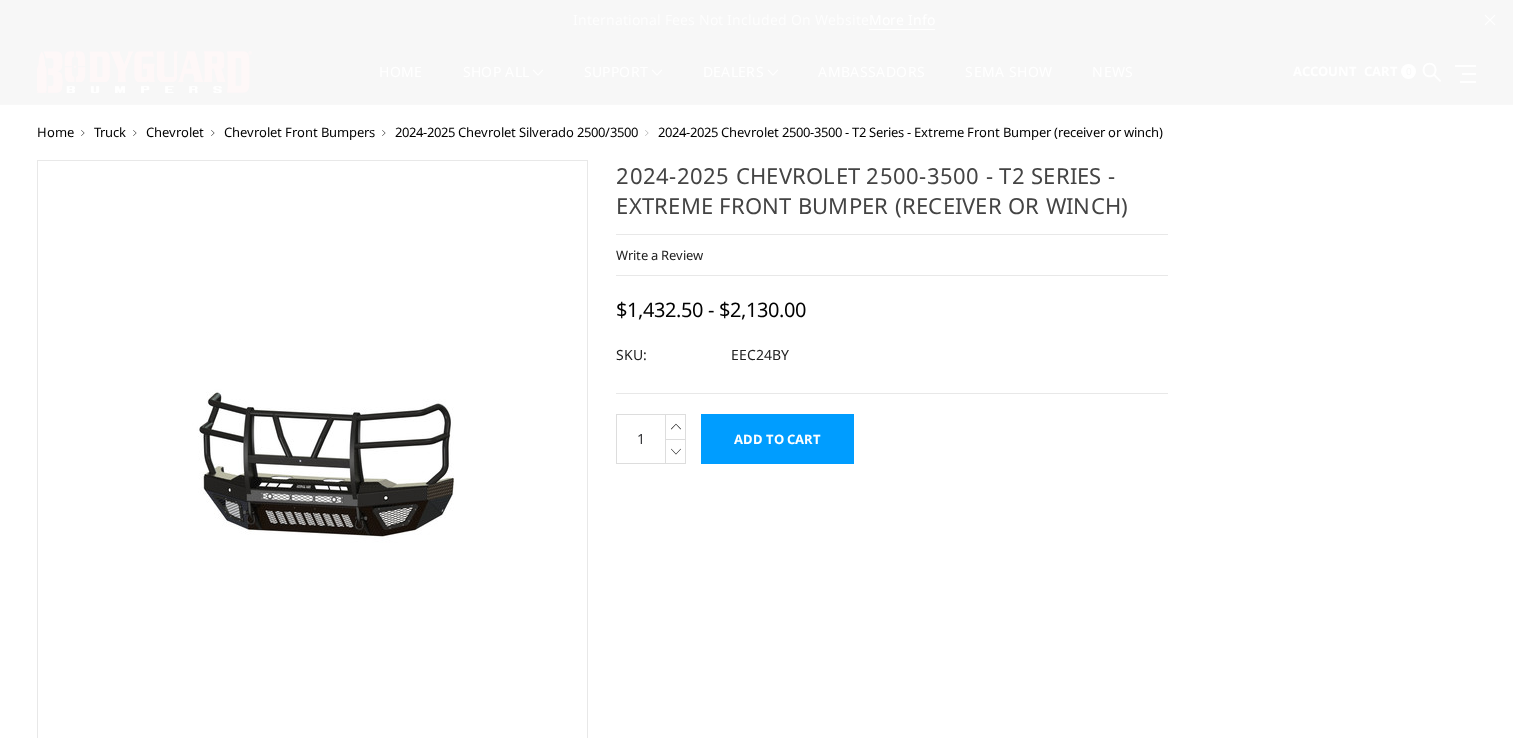 scroll, scrollTop: 0, scrollLeft: 0, axis: both 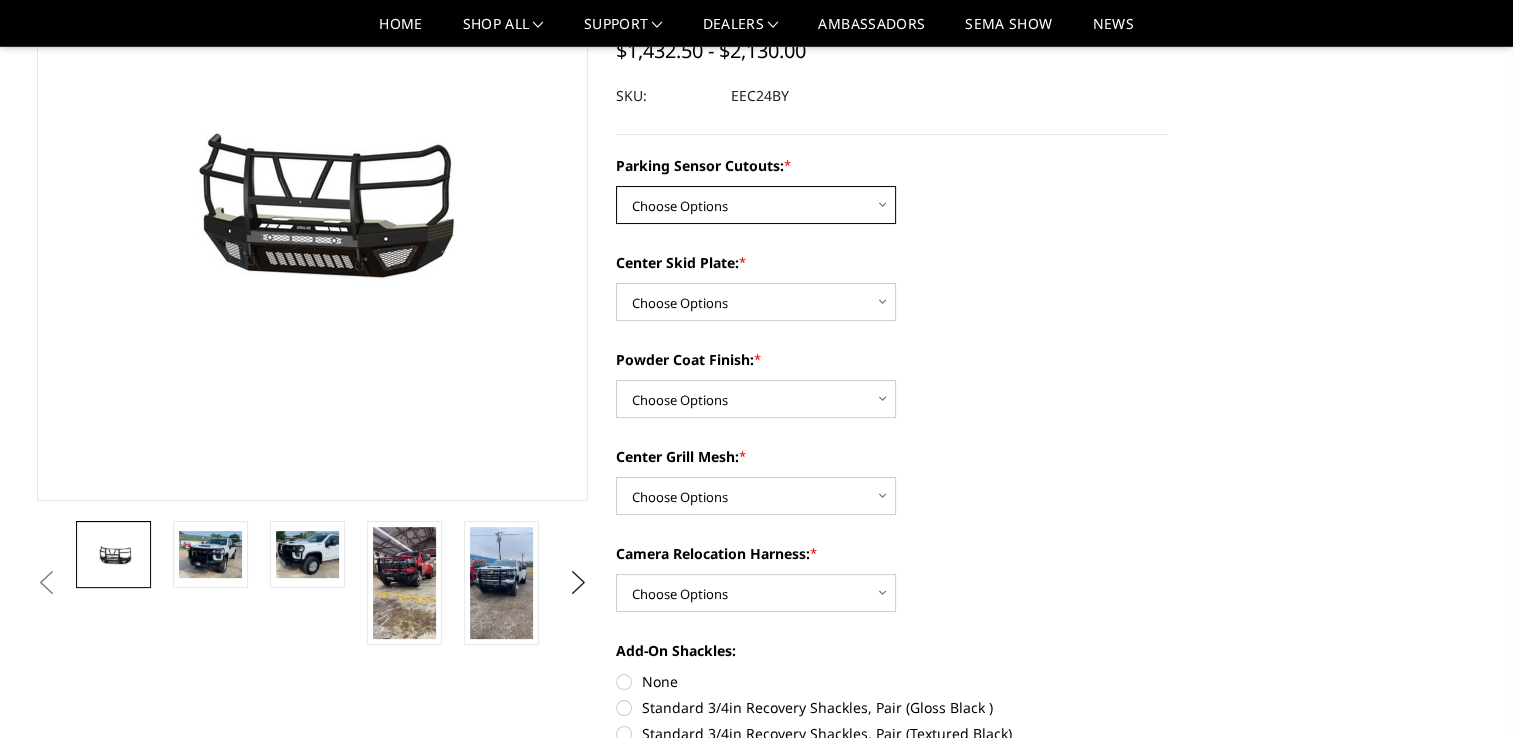 click on "Choose Options
Yes - With Parking Sensor Cutouts" at bounding box center (756, 205) 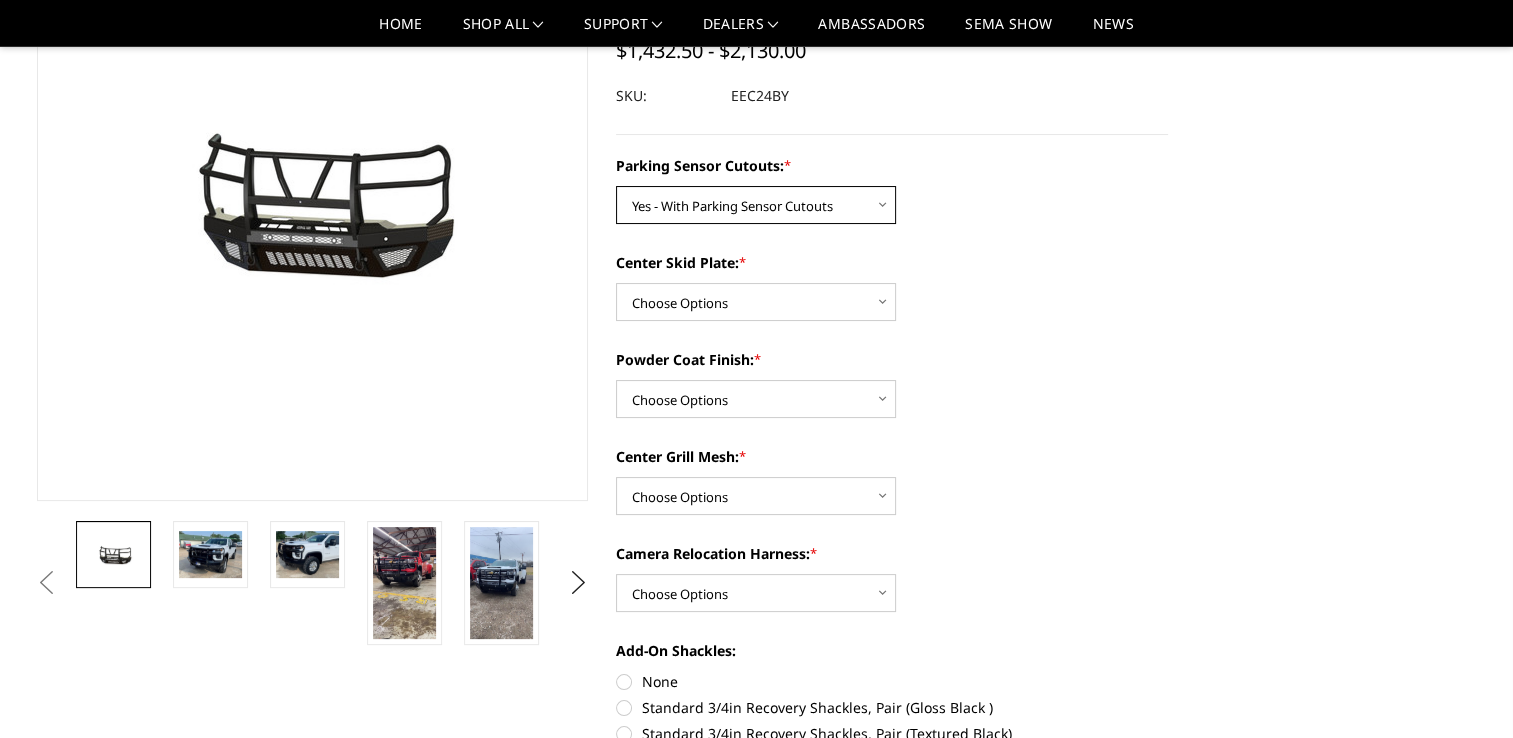 click on "Choose Options
Yes - With Parking Sensor Cutouts" at bounding box center (756, 205) 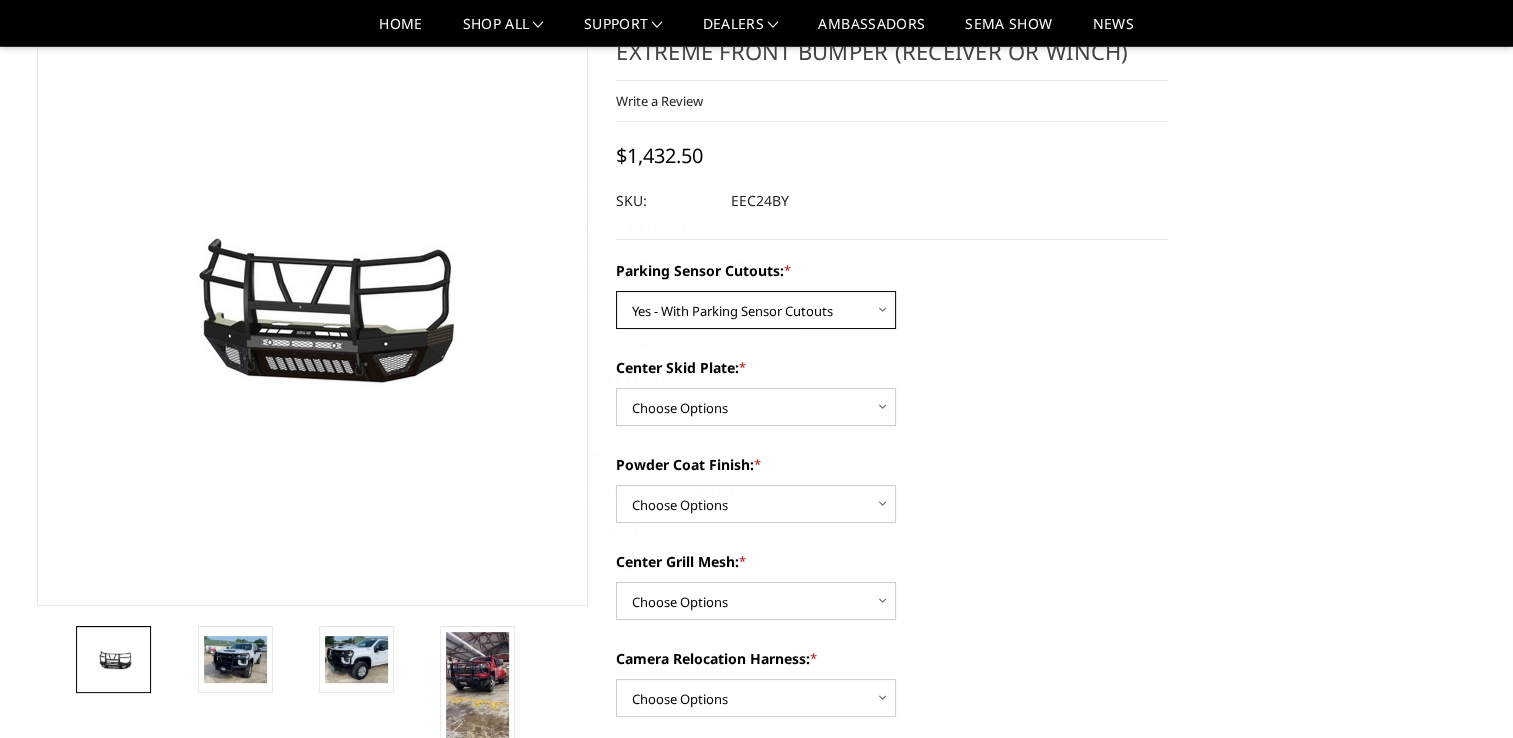 scroll, scrollTop: 0, scrollLeft: 0, axis: both 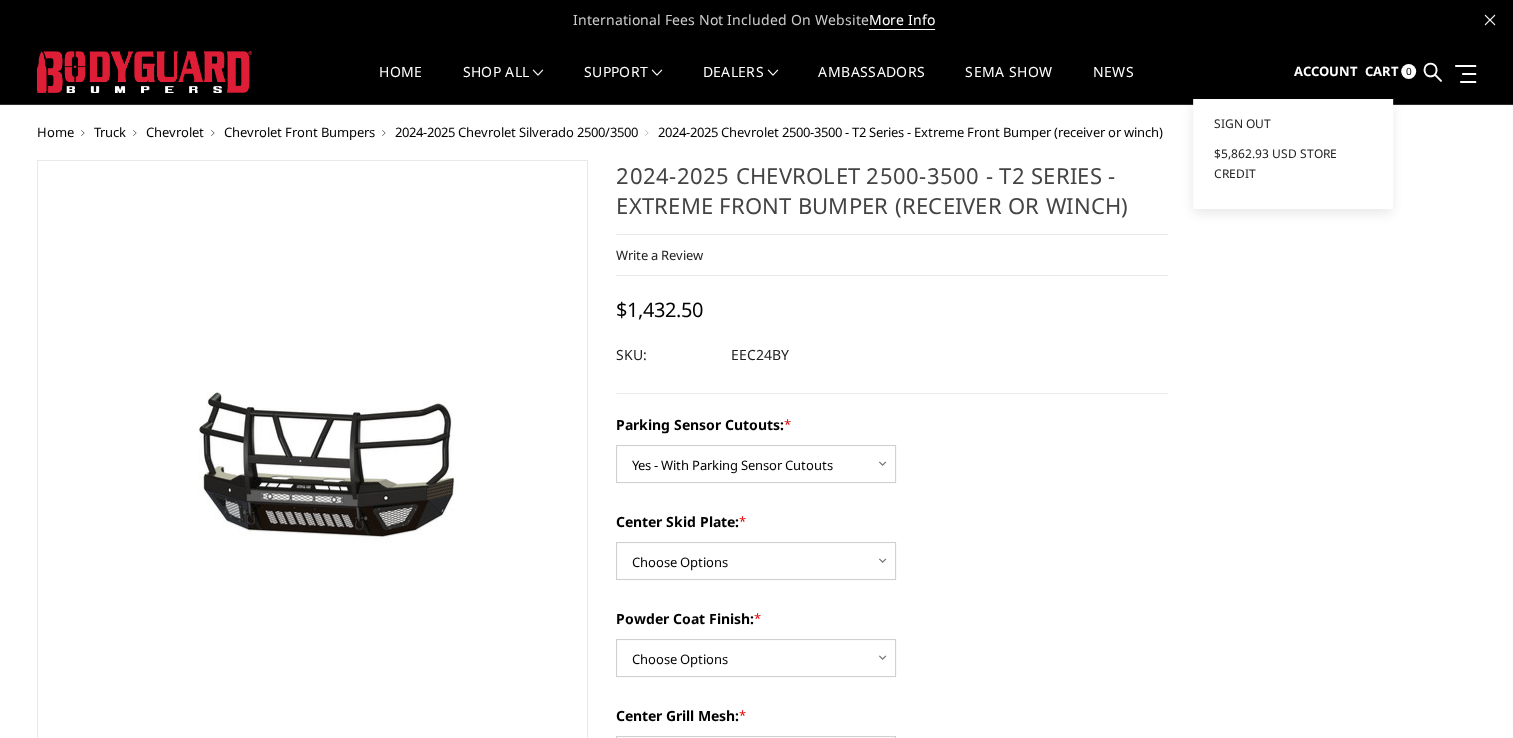 click on "Account" at bounding box center (1325, 71) 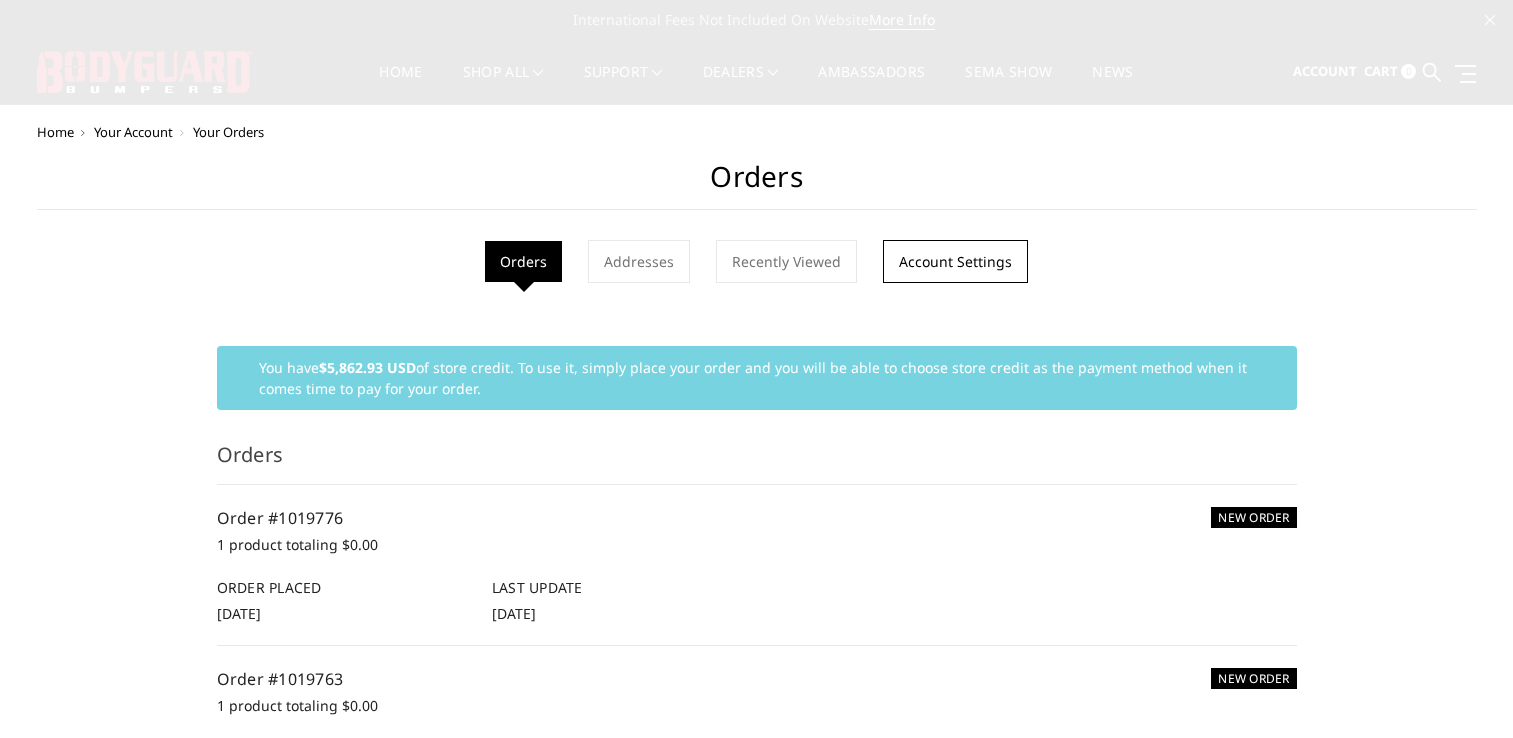 scroll, scrollTop: 0, scrollLeft: 0, axis: both 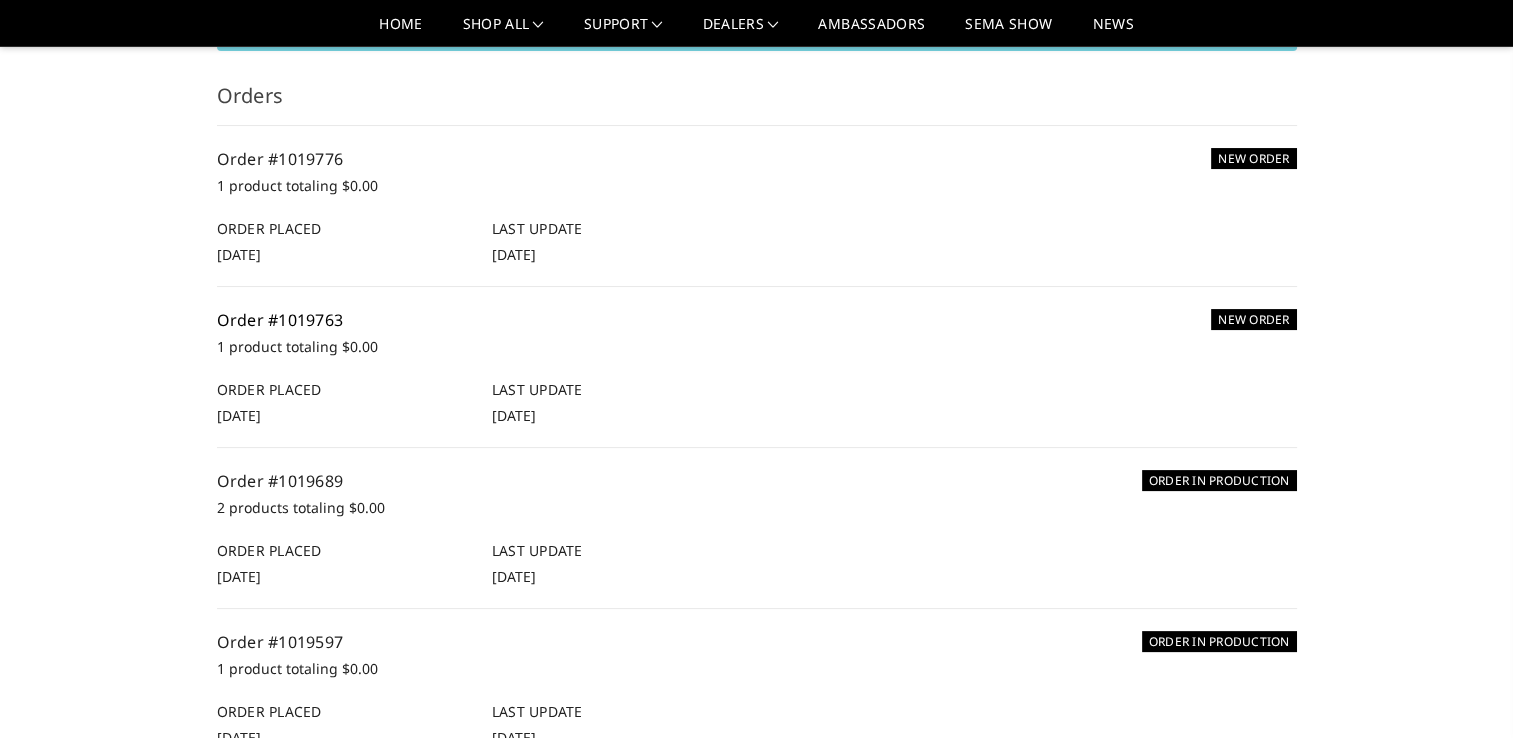 click on "Order #1019763" at bounding box center (280, 320) 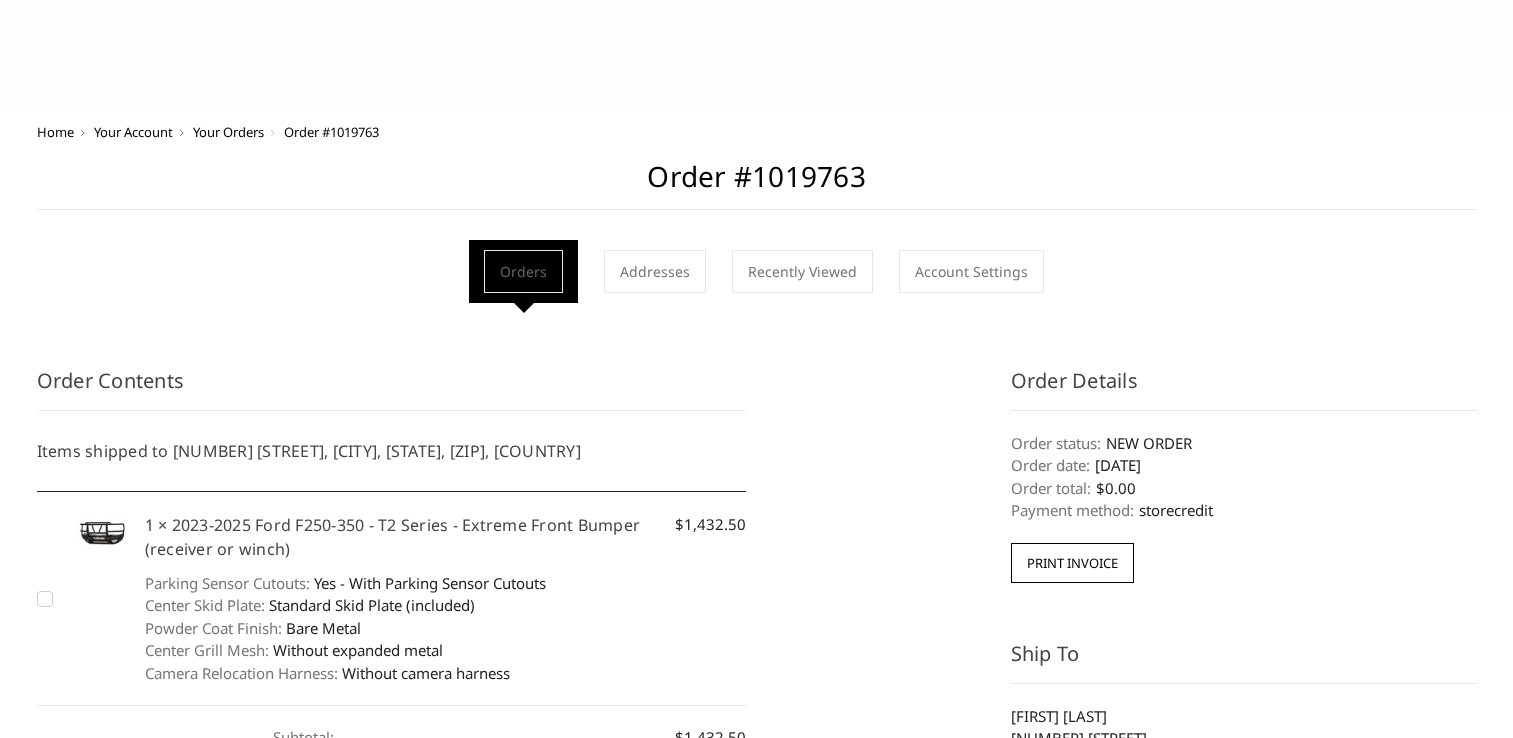 scroll, scrollTop: 0, scrollLeft: 0, axis: both 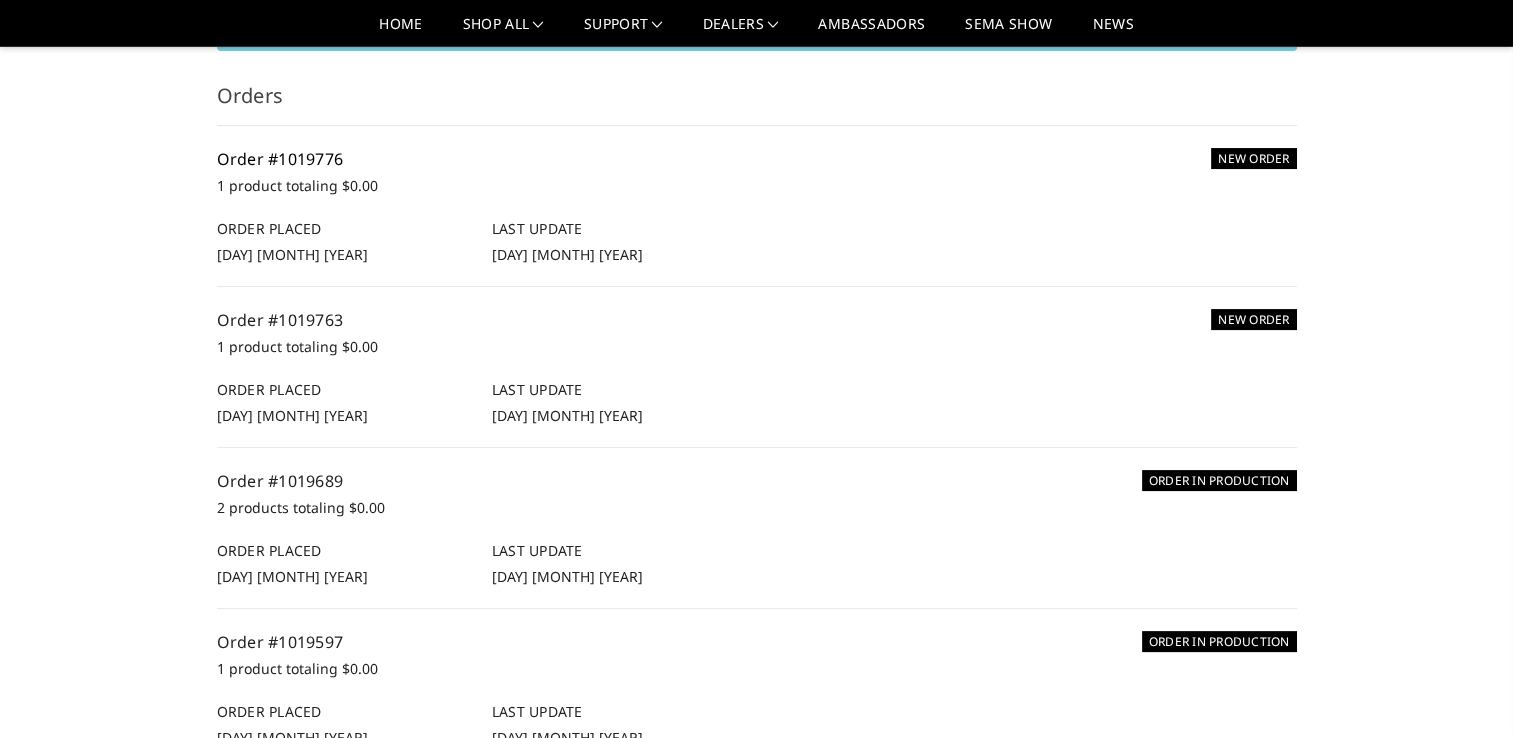 click on "Order #1019776" at bounding box center (280, 159) 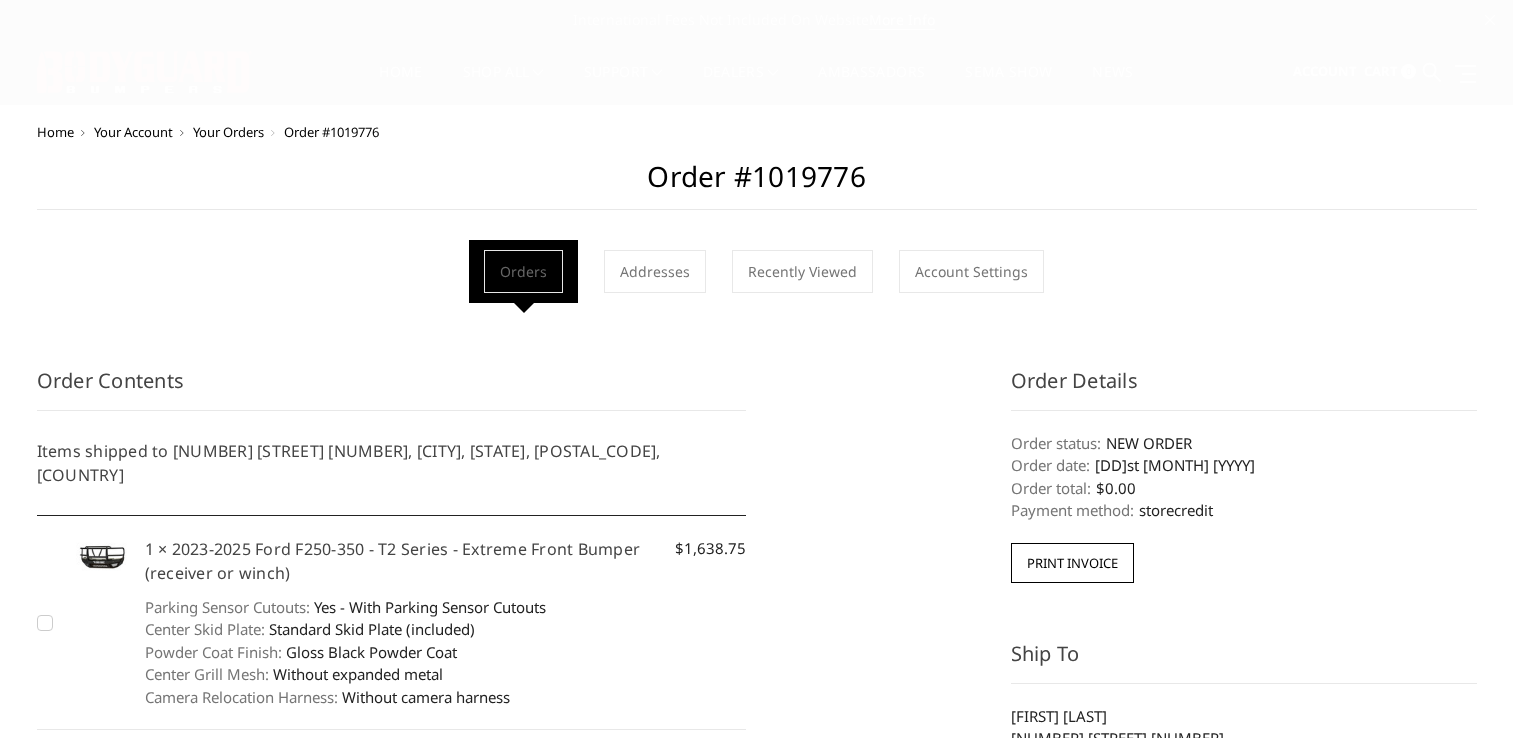 scroll, scrollTop: 0, scrollLeft: 0, axis: both 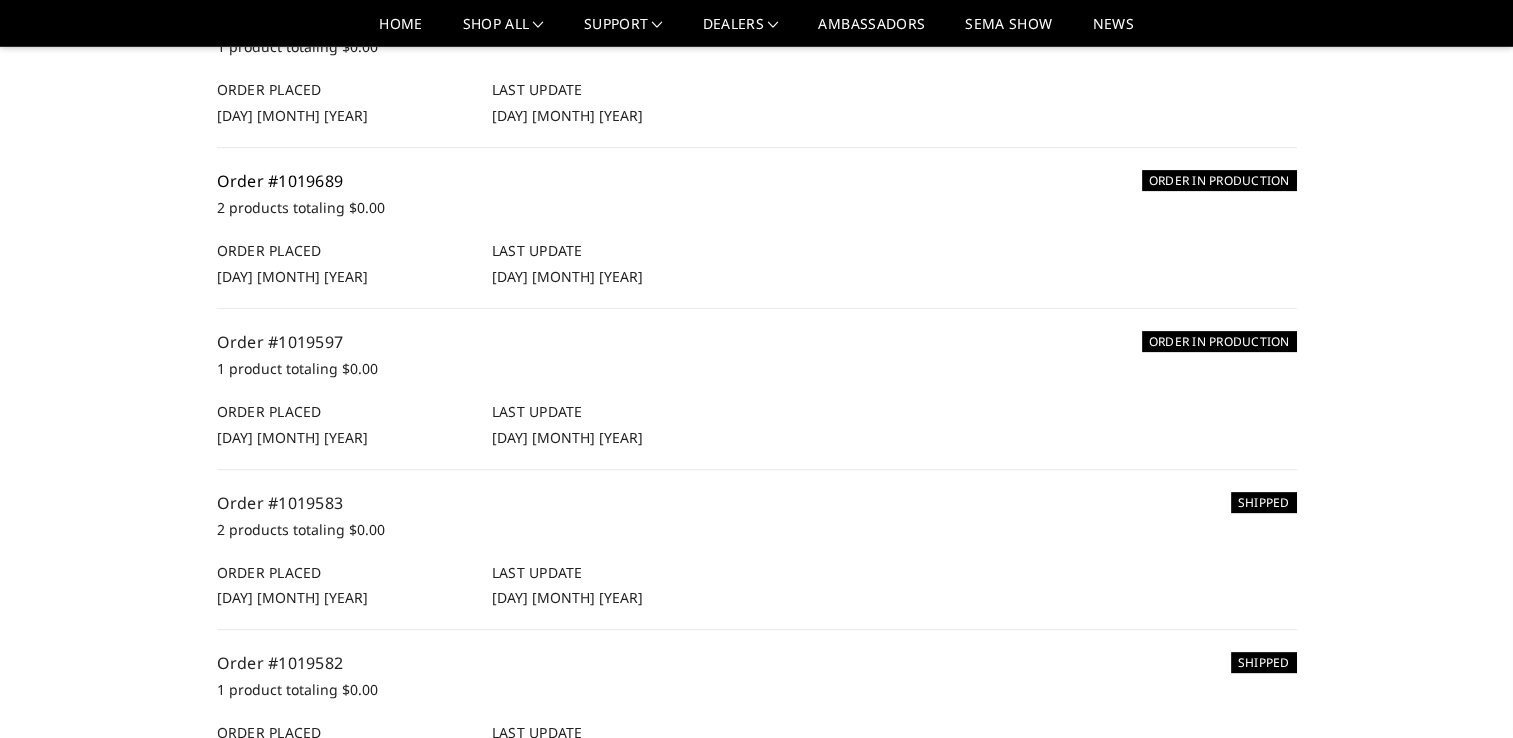 click on "Order #1019689" at bounding box center (280, 181) 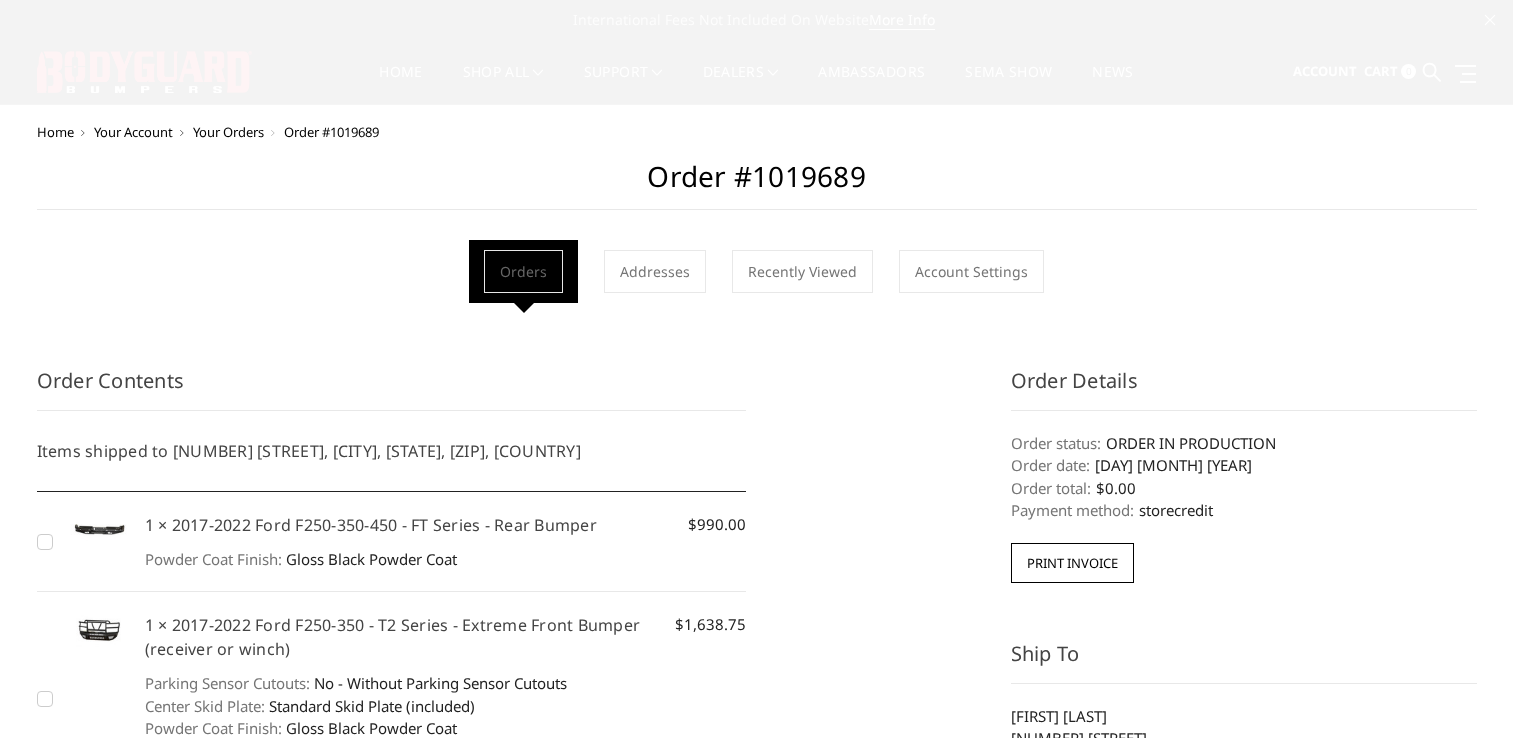 scroll, scrollTop: 0, scrollLeft: 0, axis: both 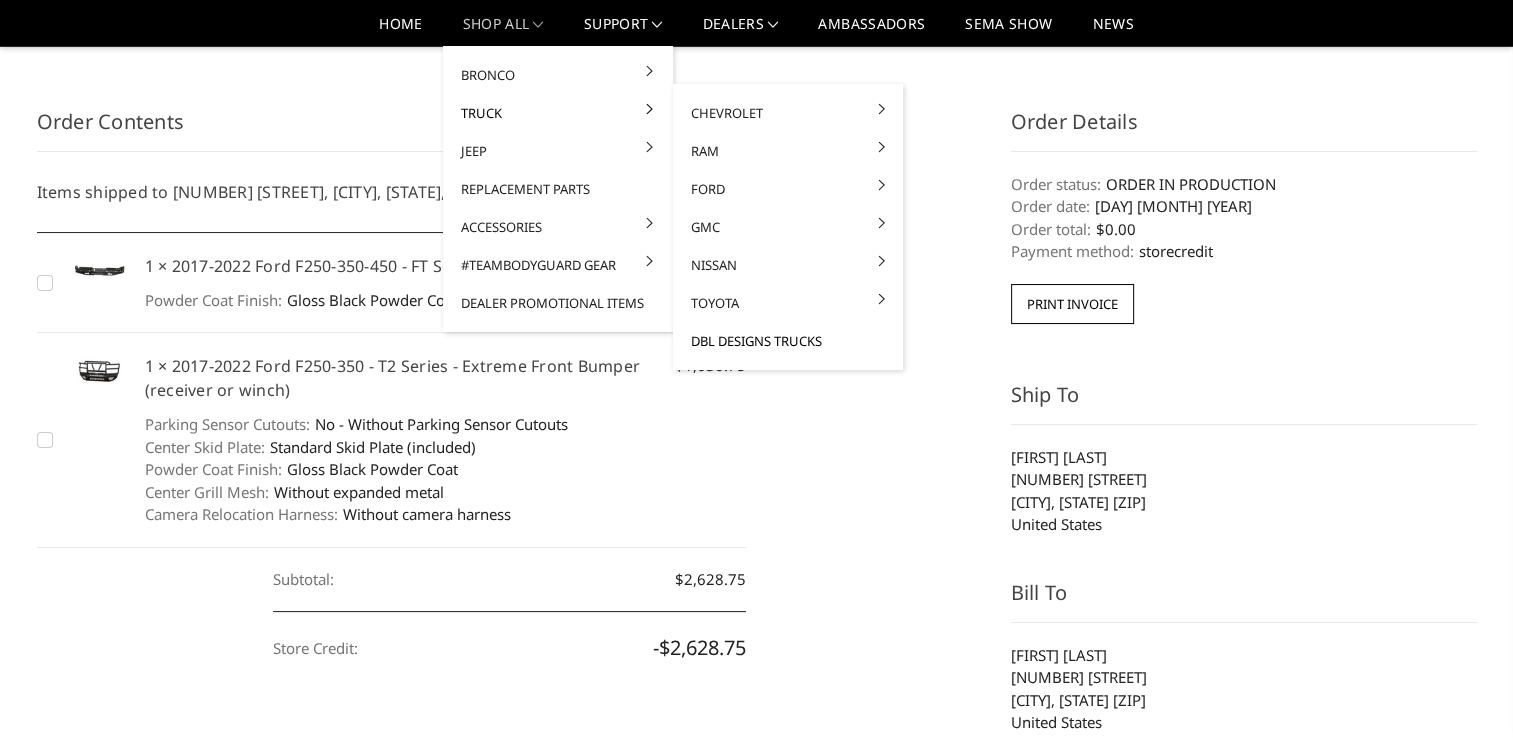click on "DBL Designs Trucks" at bounding box center [788, 341] 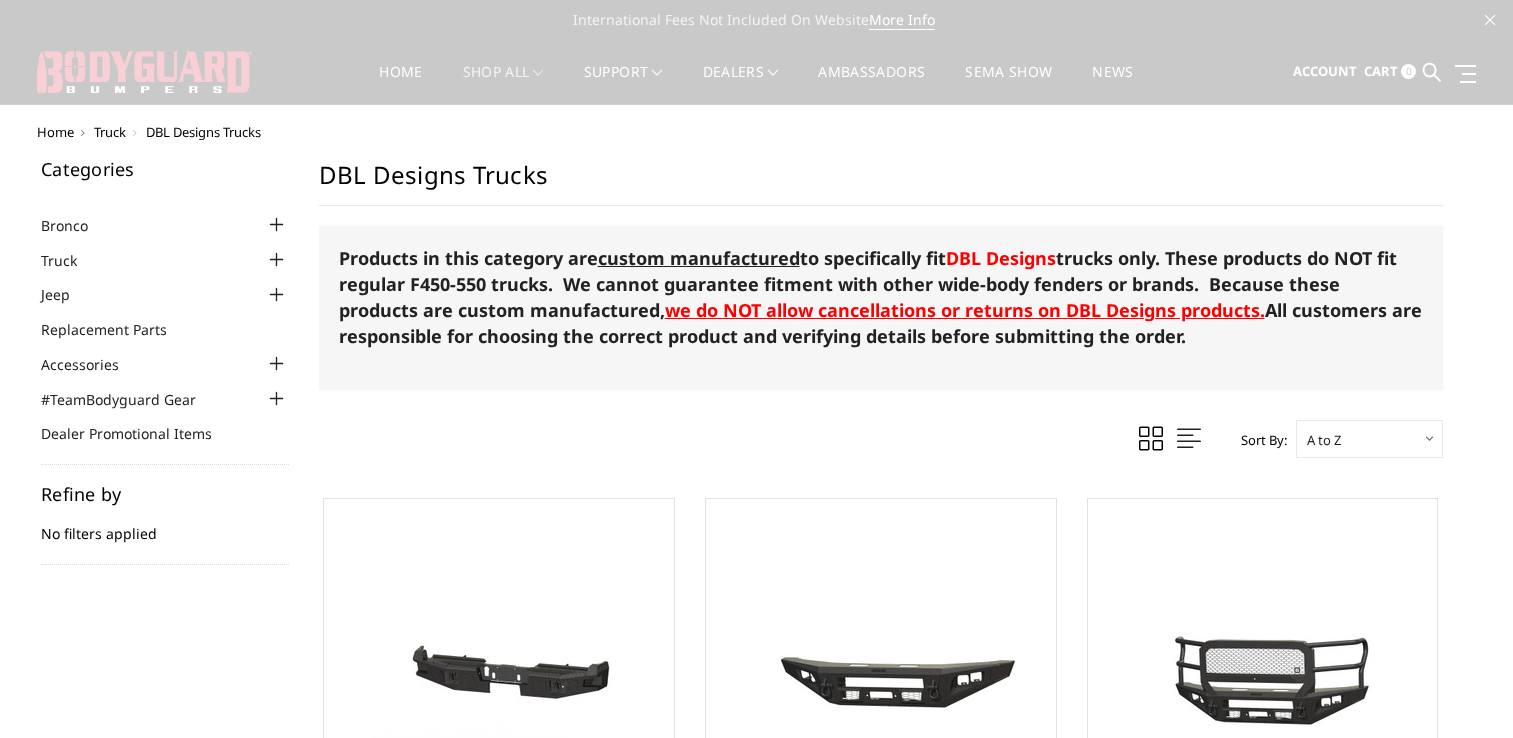 scroll, scrollTop: 0, scrollLeft: 0, axis: both 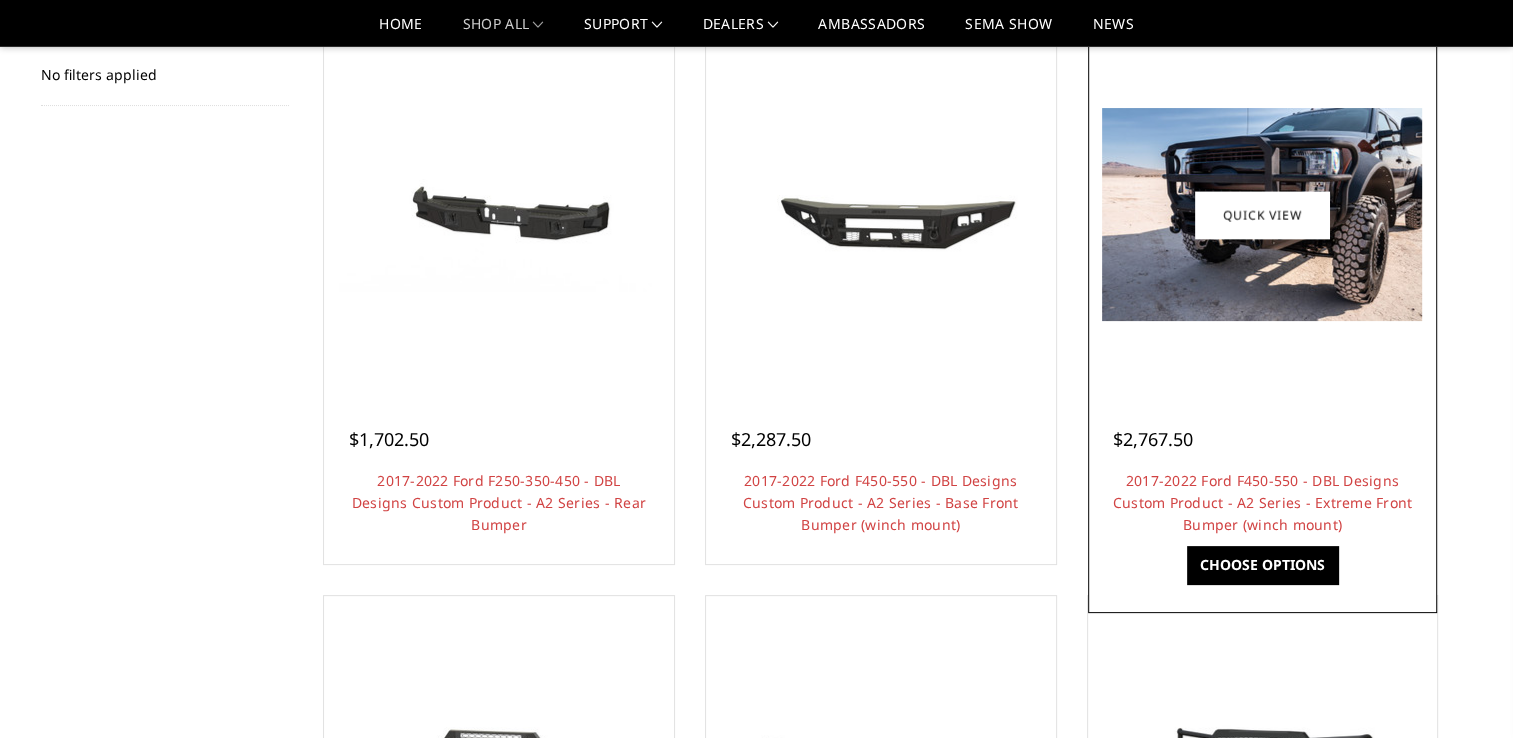 click at bounding box center (1262, 214) 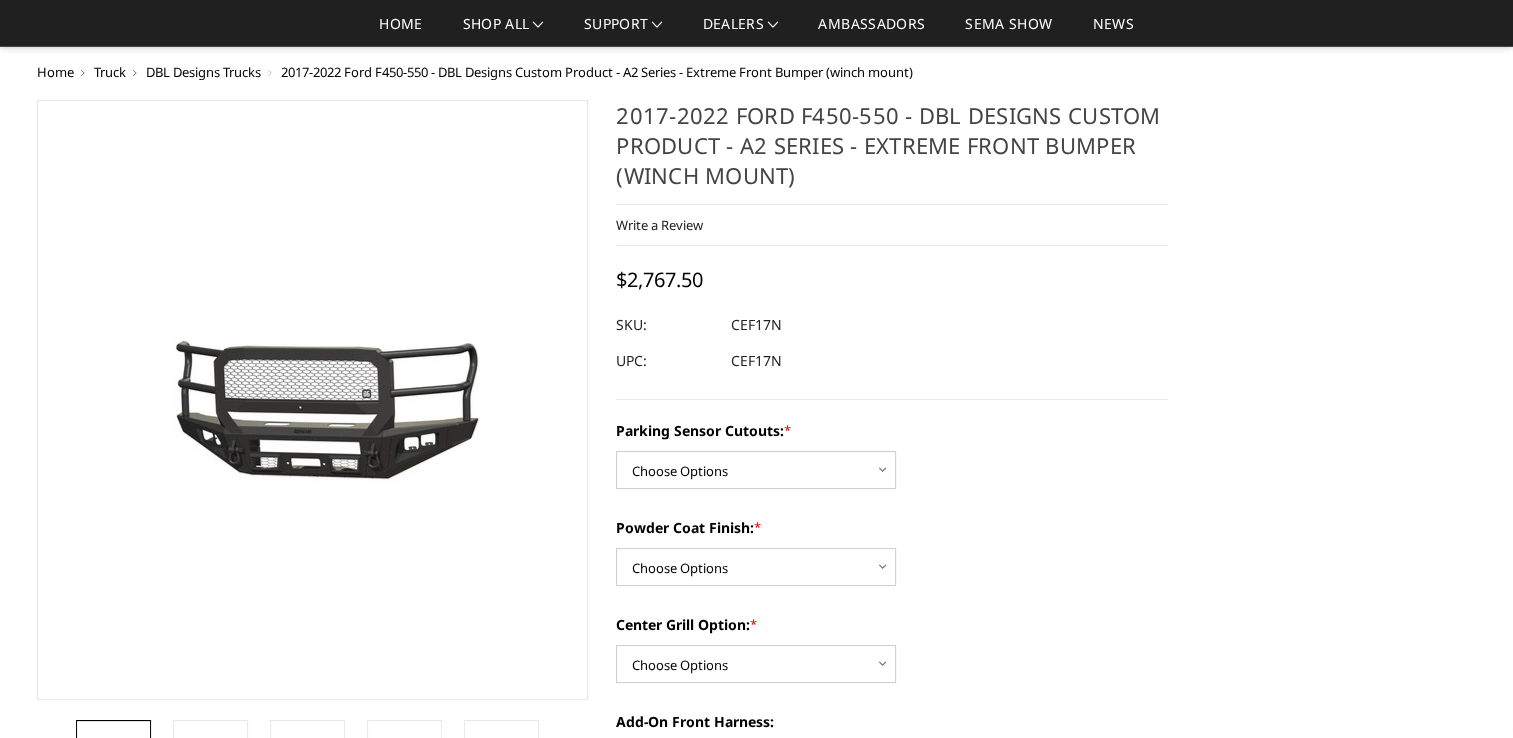 scroll, scrollTop: 160, scrollLeft: 0, axis: vertical 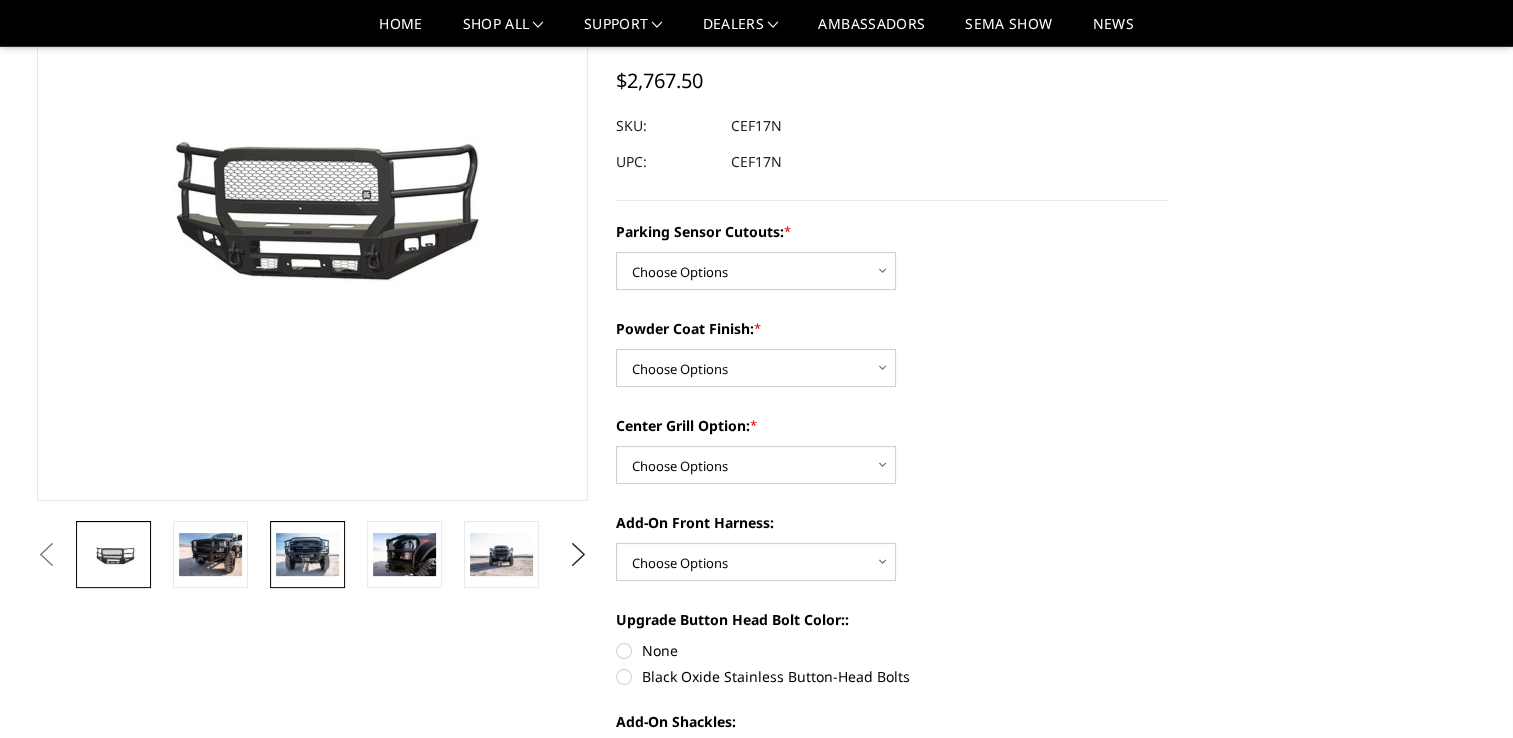 click at bounding box center (307, 554) 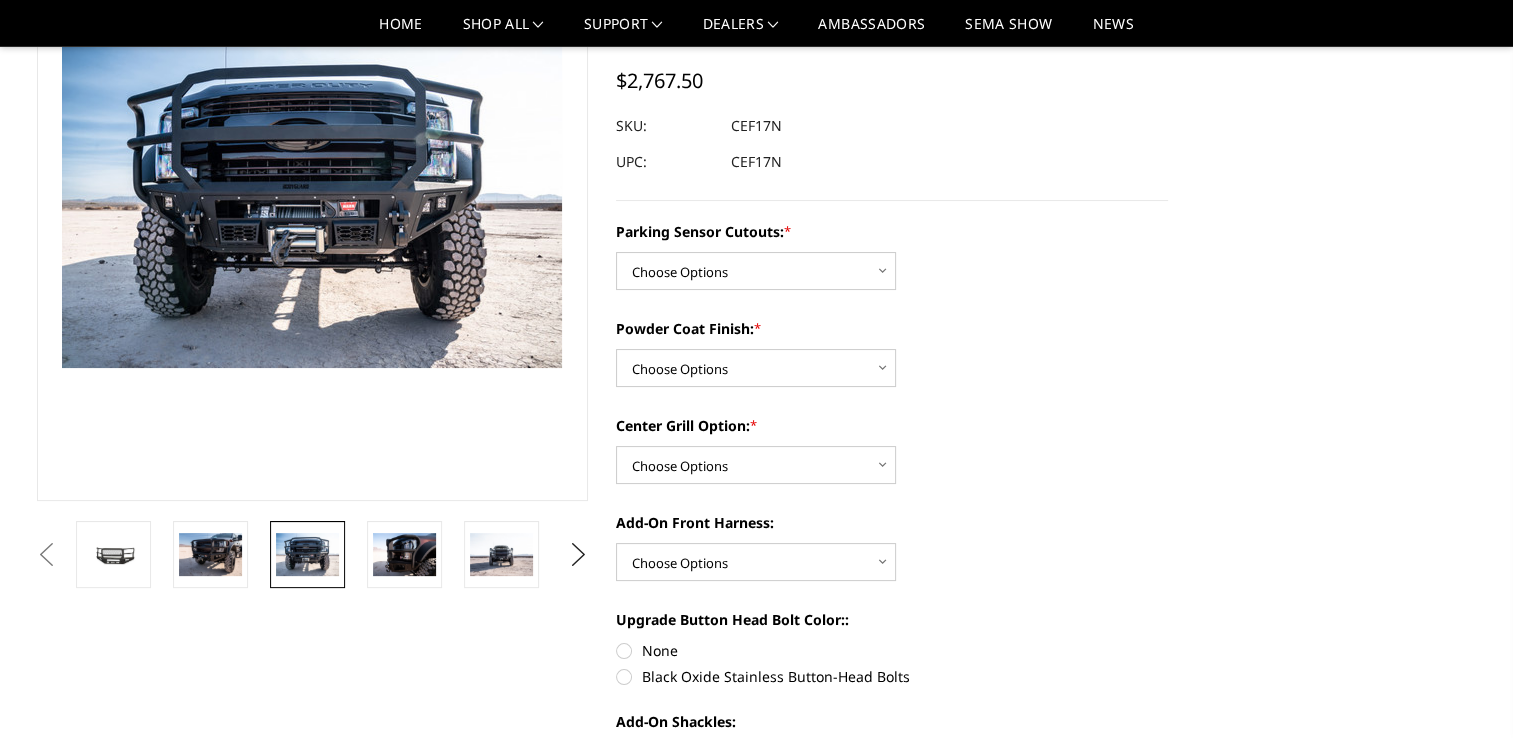 scroll, scrollTop: 152, scrollLeft: 0, axis: vertical 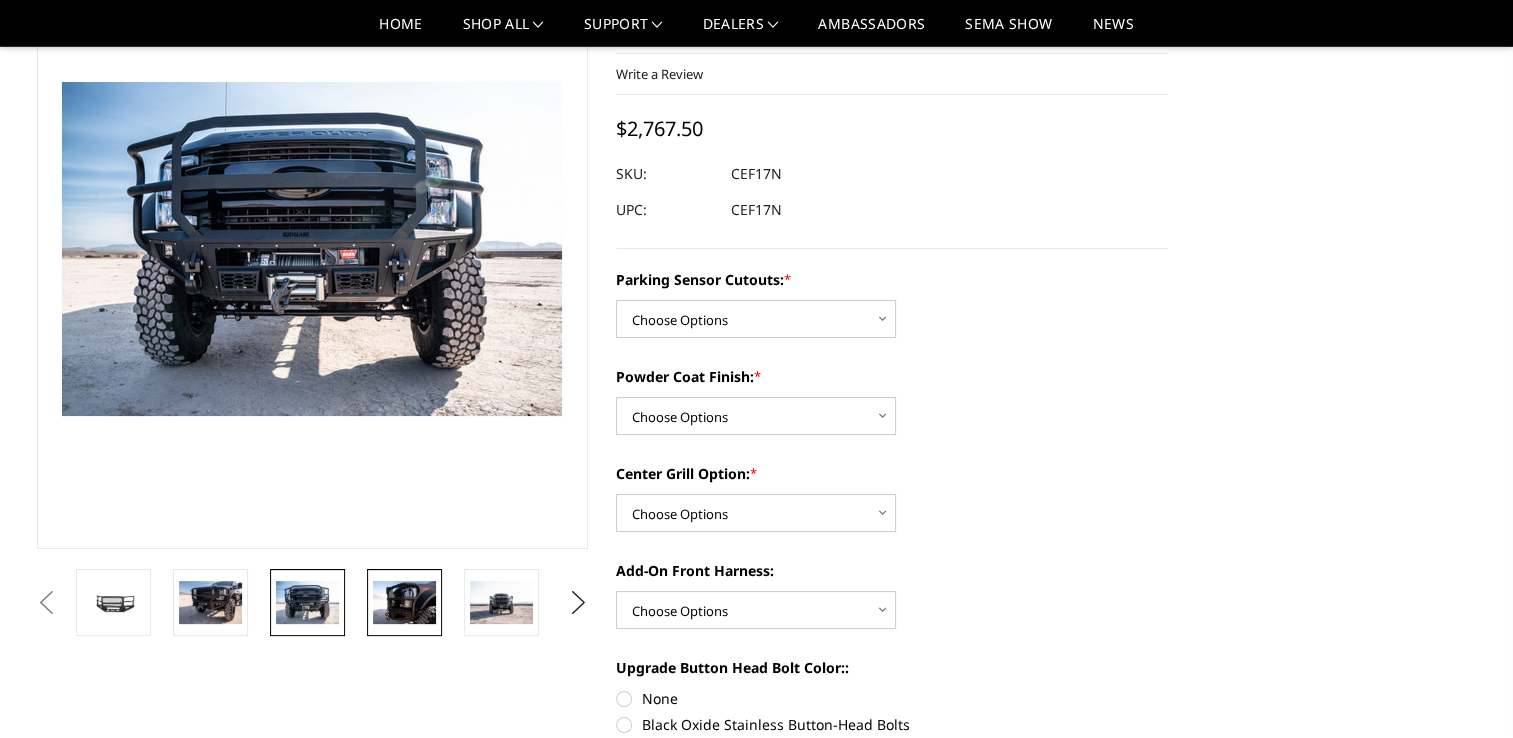 click at bounding box center (404, 602) 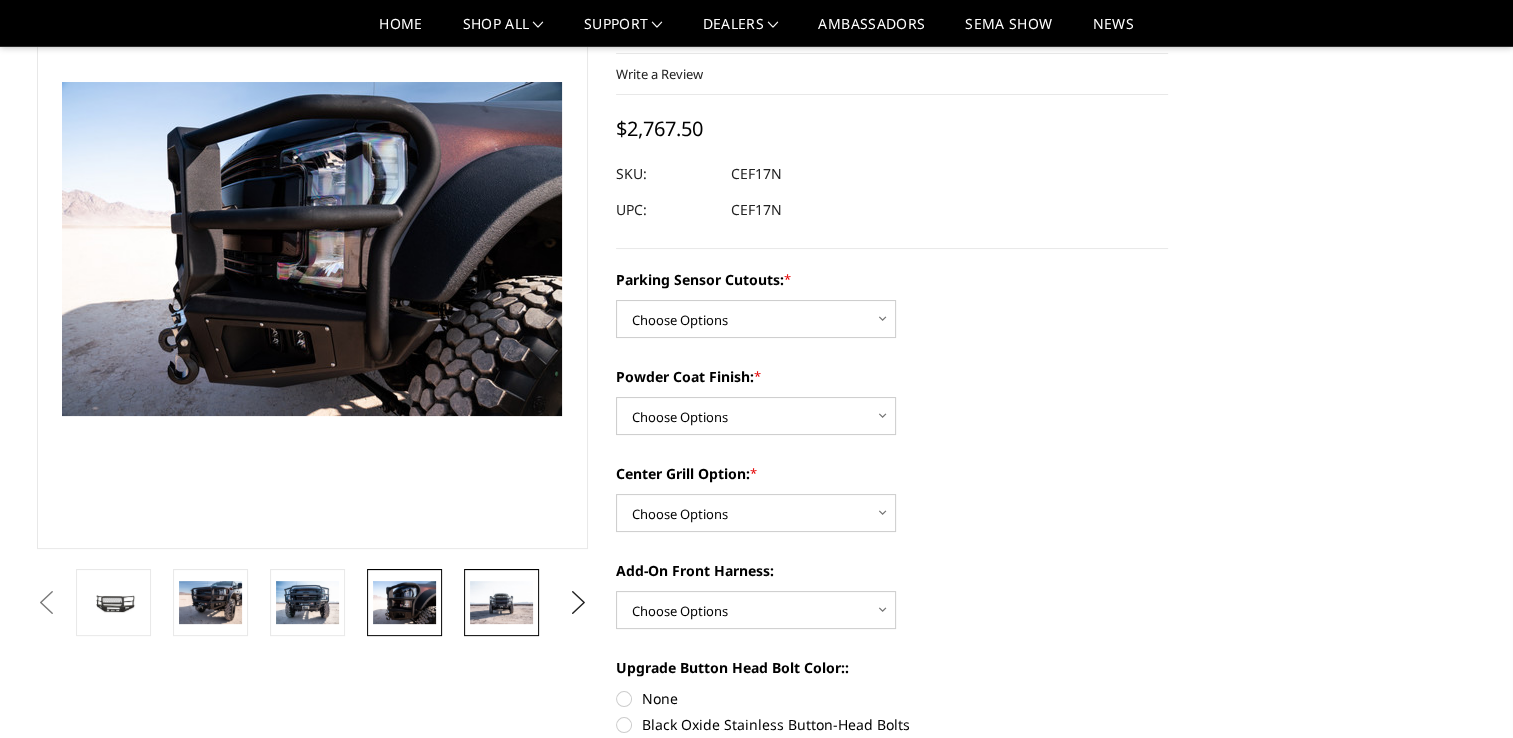 click at bounding box center [501, 602] 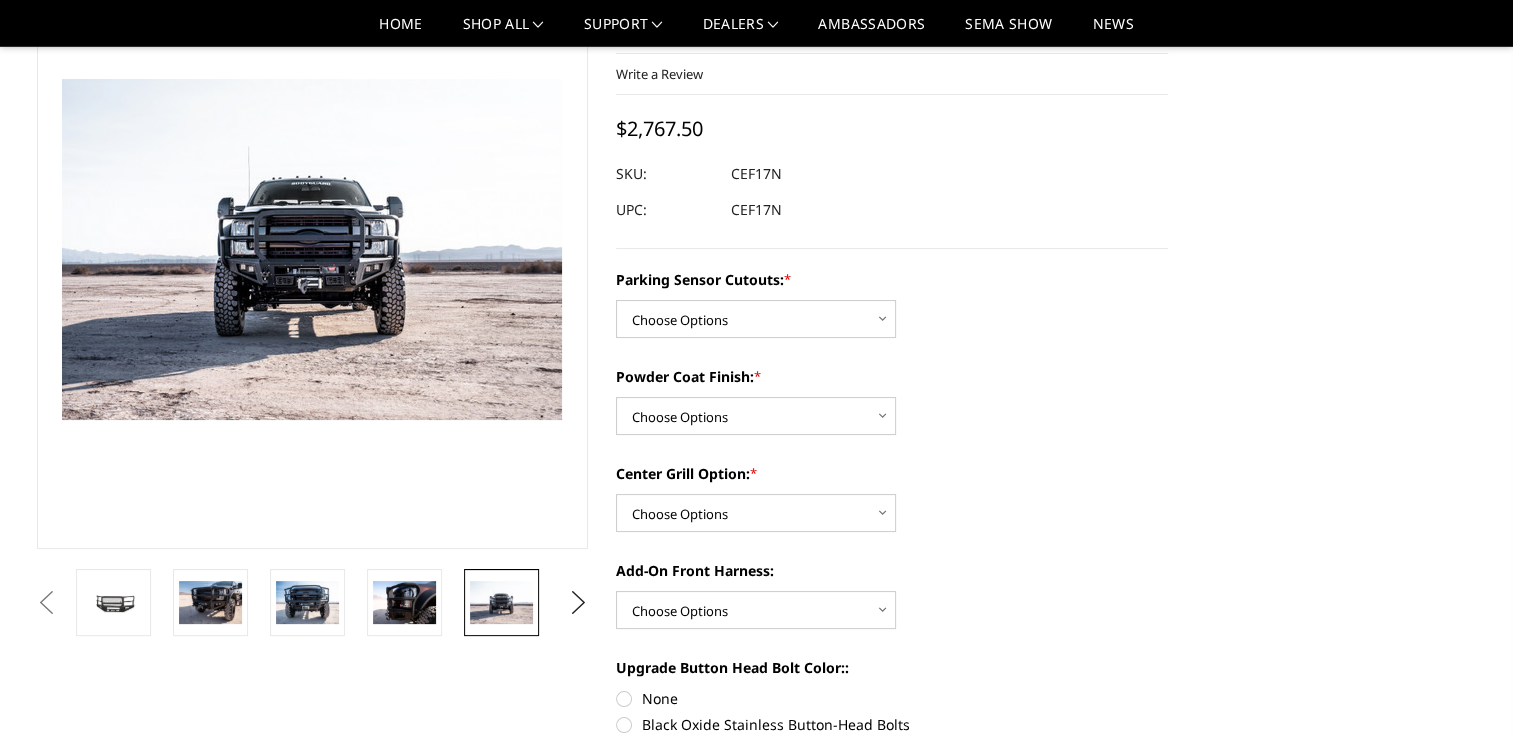 scroll, scrollTop: 148, scrollLeft: 0, axis: vertical 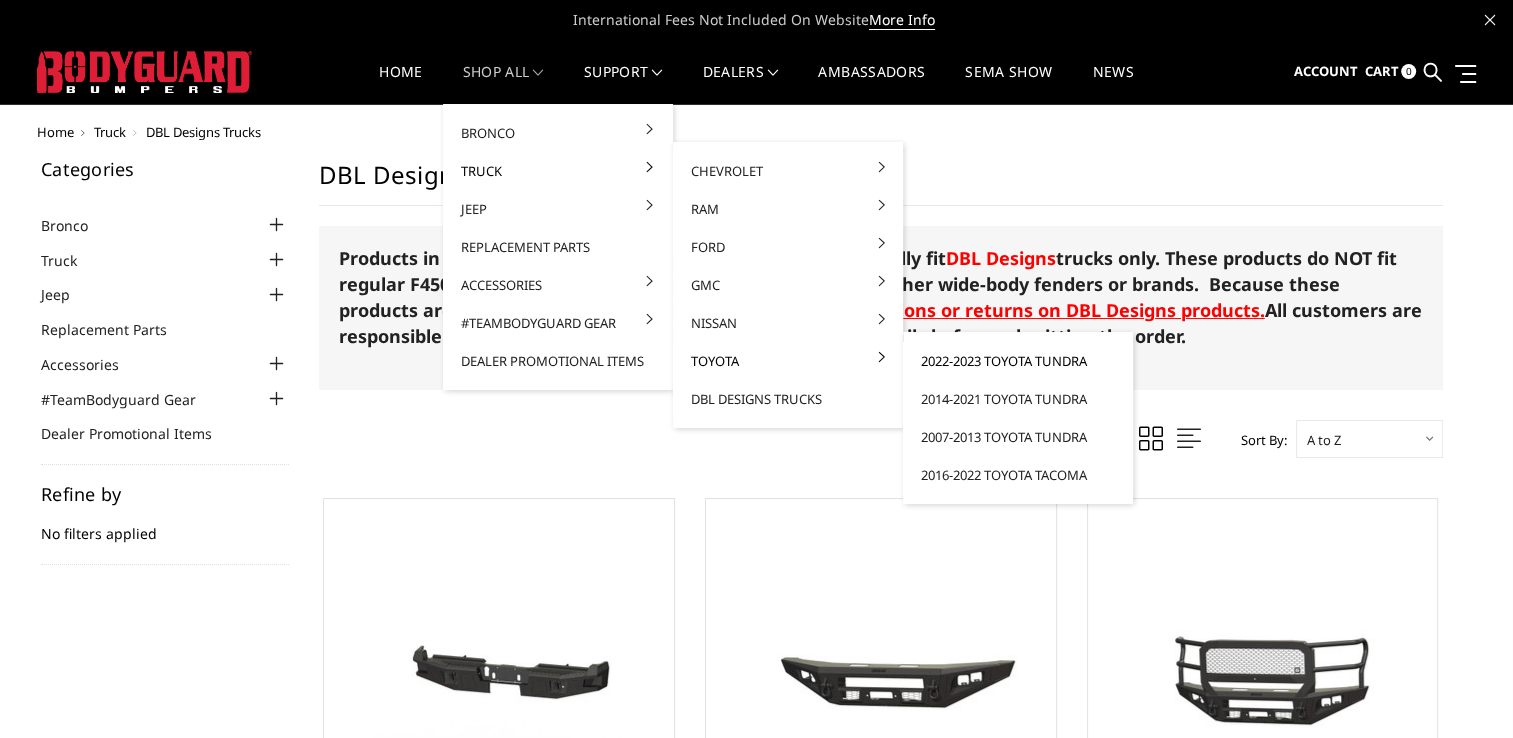 click on "2022-2023 Toyota Tundra" at bounding box center [1018, 361] 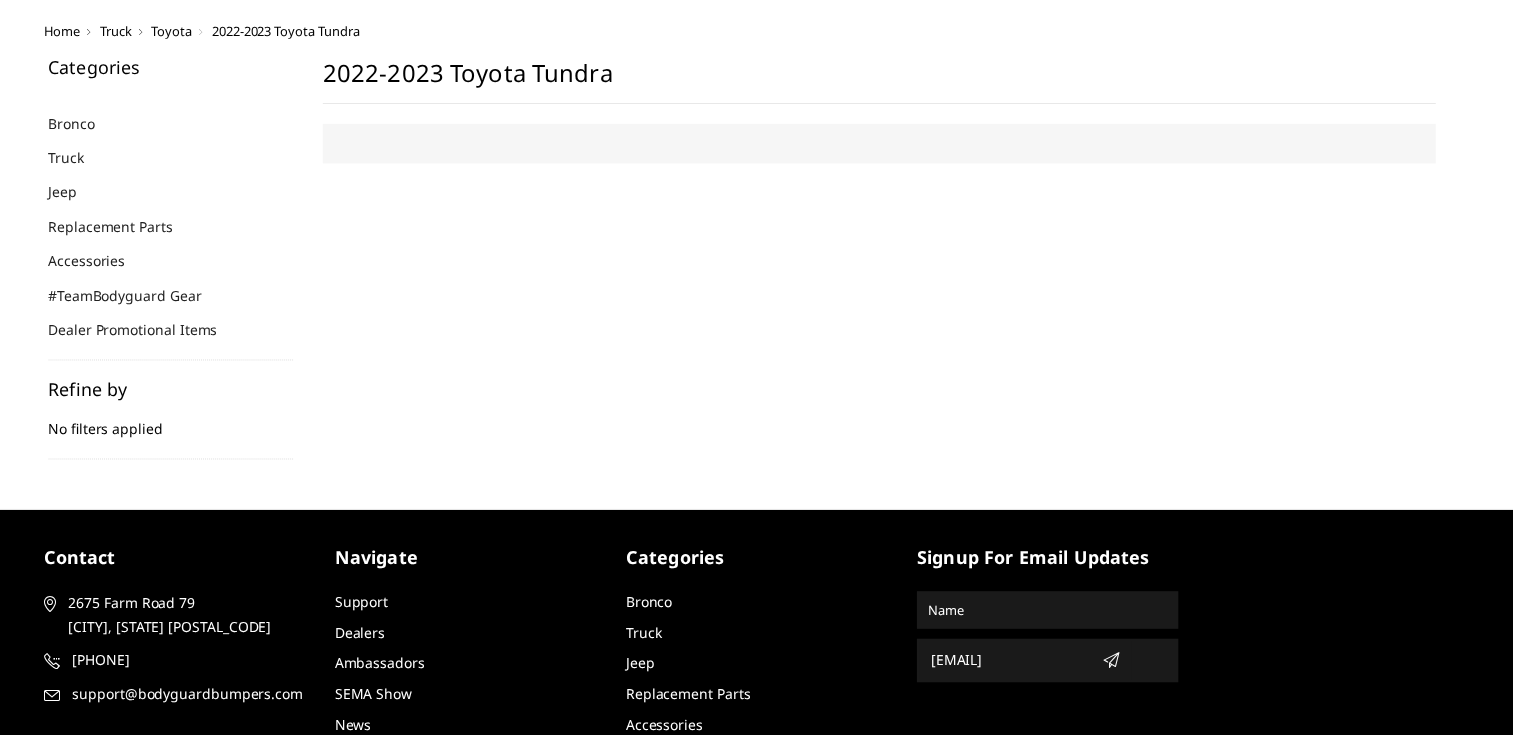 scroll, scrollTop: 0, scrollLeft: 0, axis: both 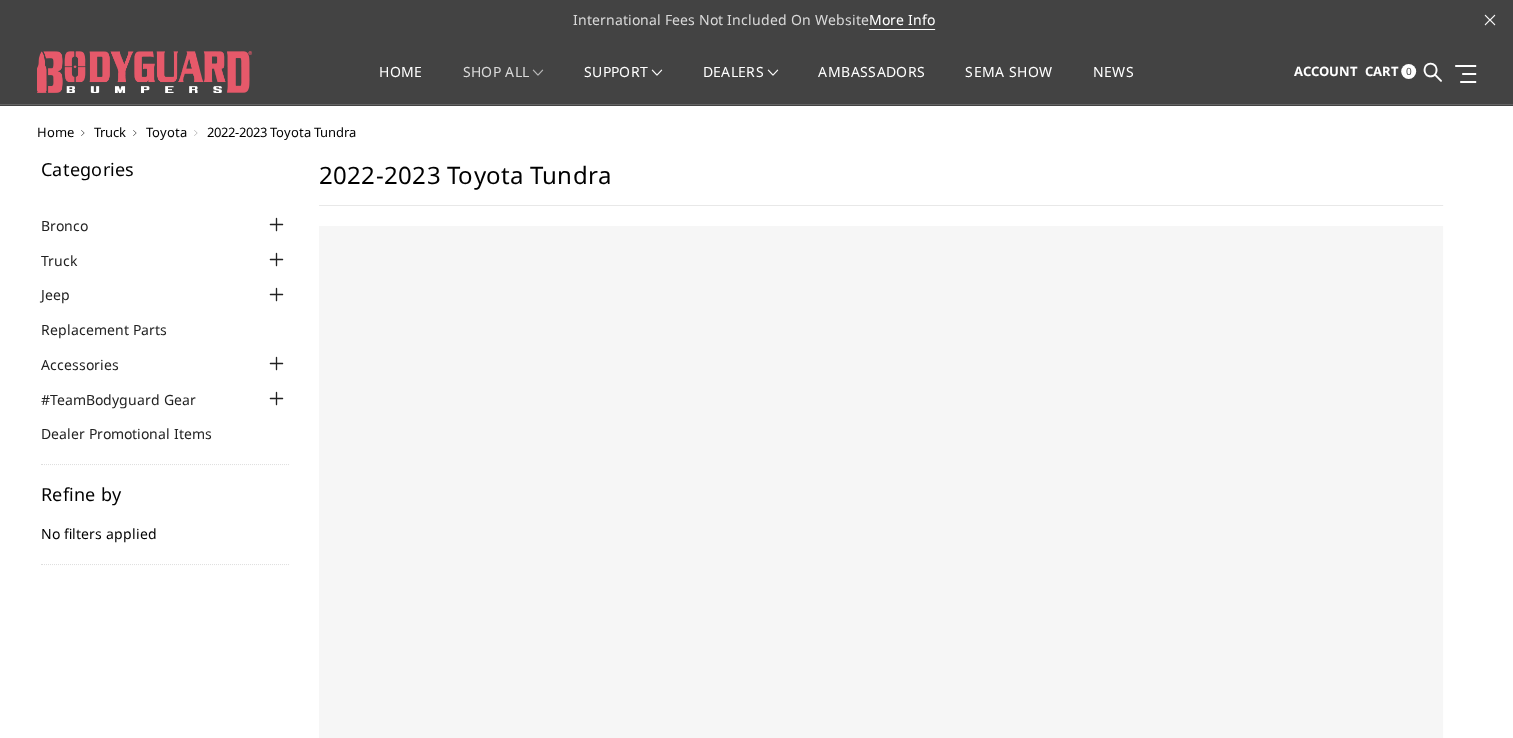 select on "US" 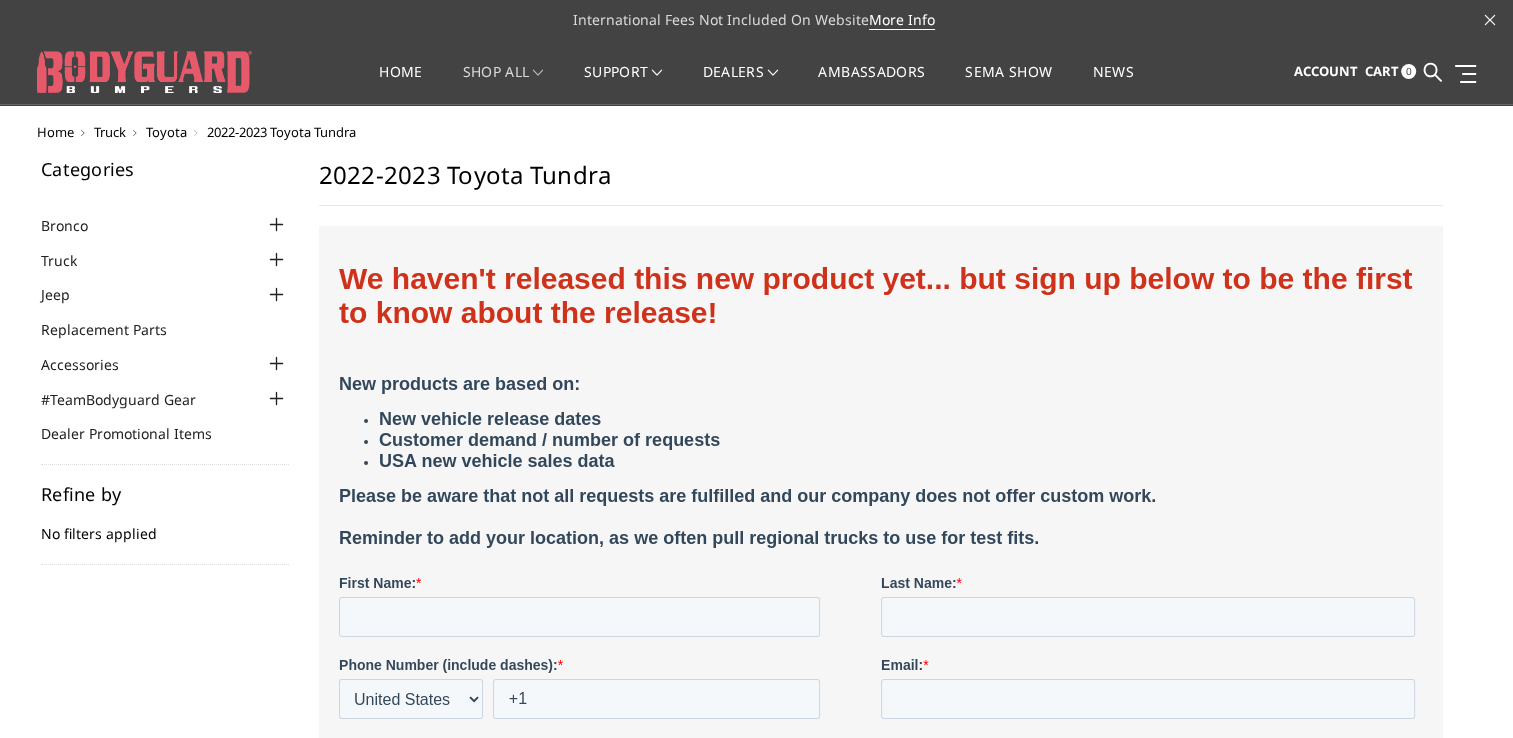 scroll, scrollTop: 0, scrollLeft: 0, axis: both 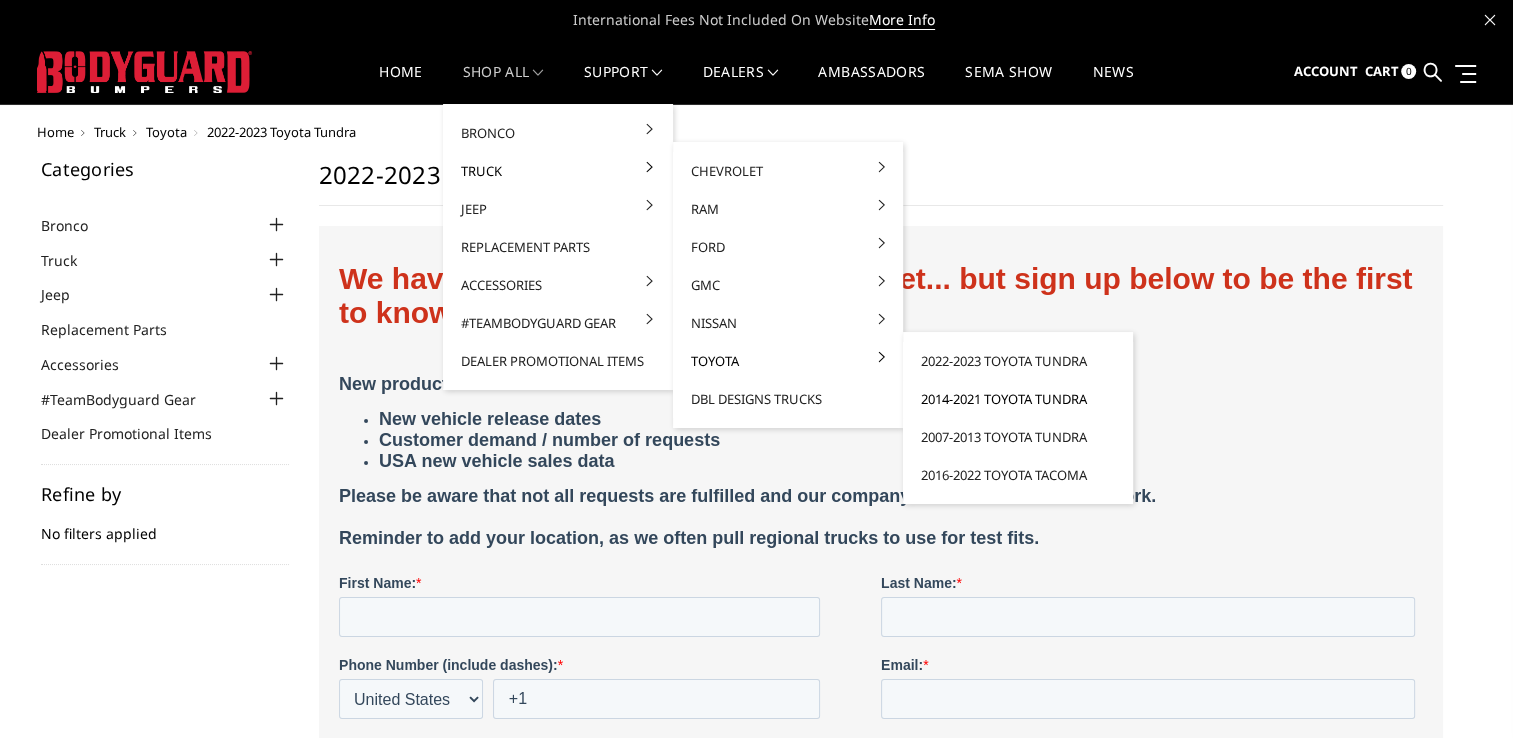 click on "2014-2021 Toyota Tundra" at bounding box center (1018, 399) 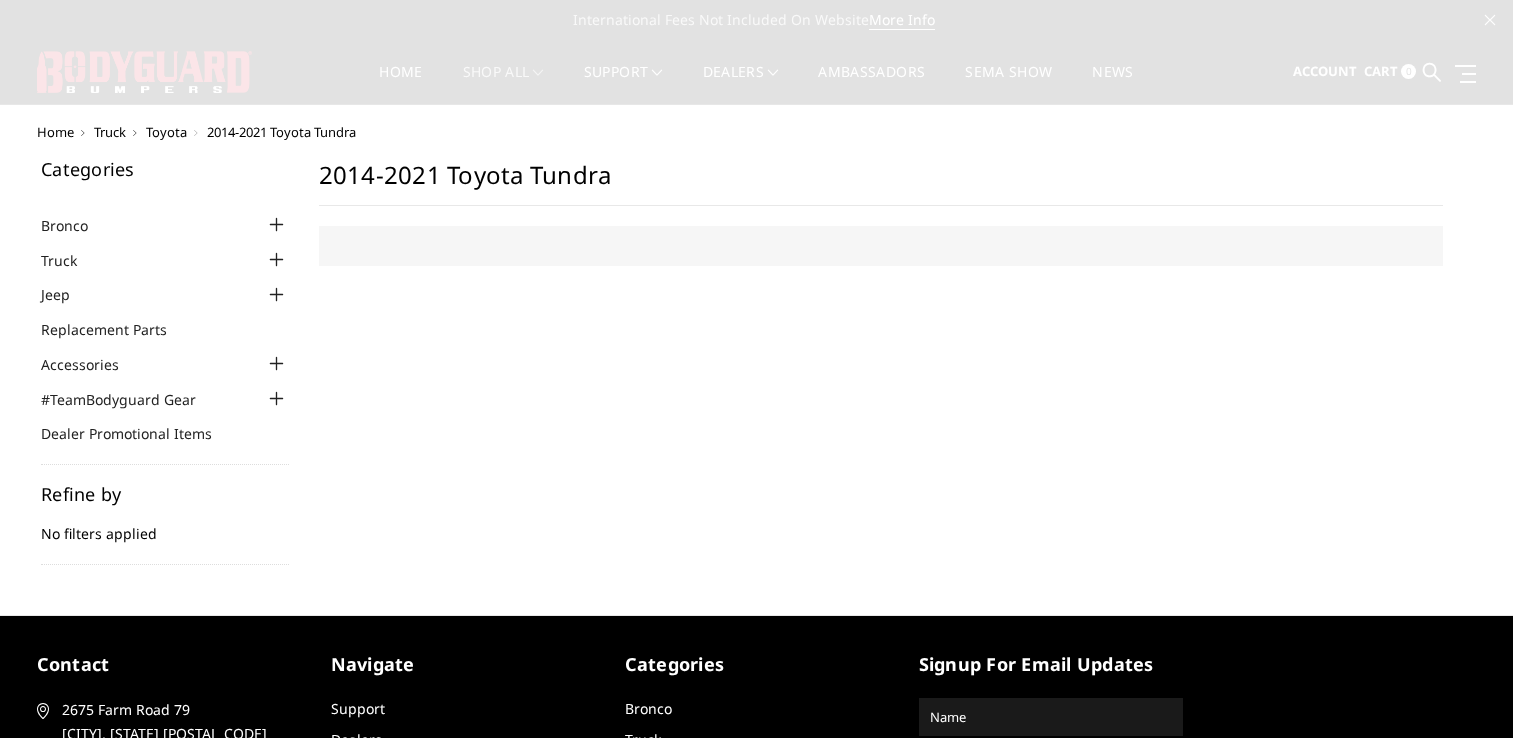 scroll, scrollTop: 0, scrollLeft: 0, axis: both 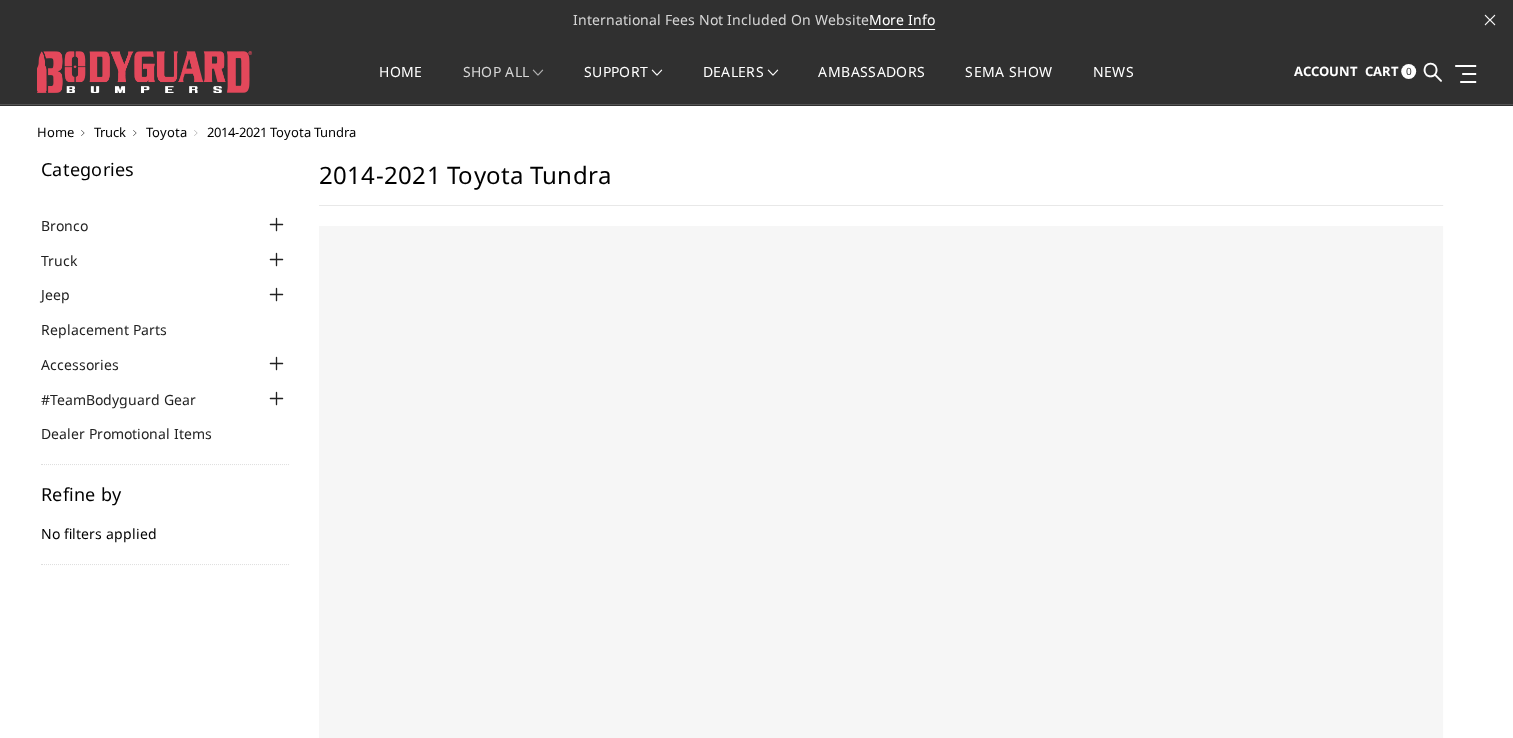 select on "US" 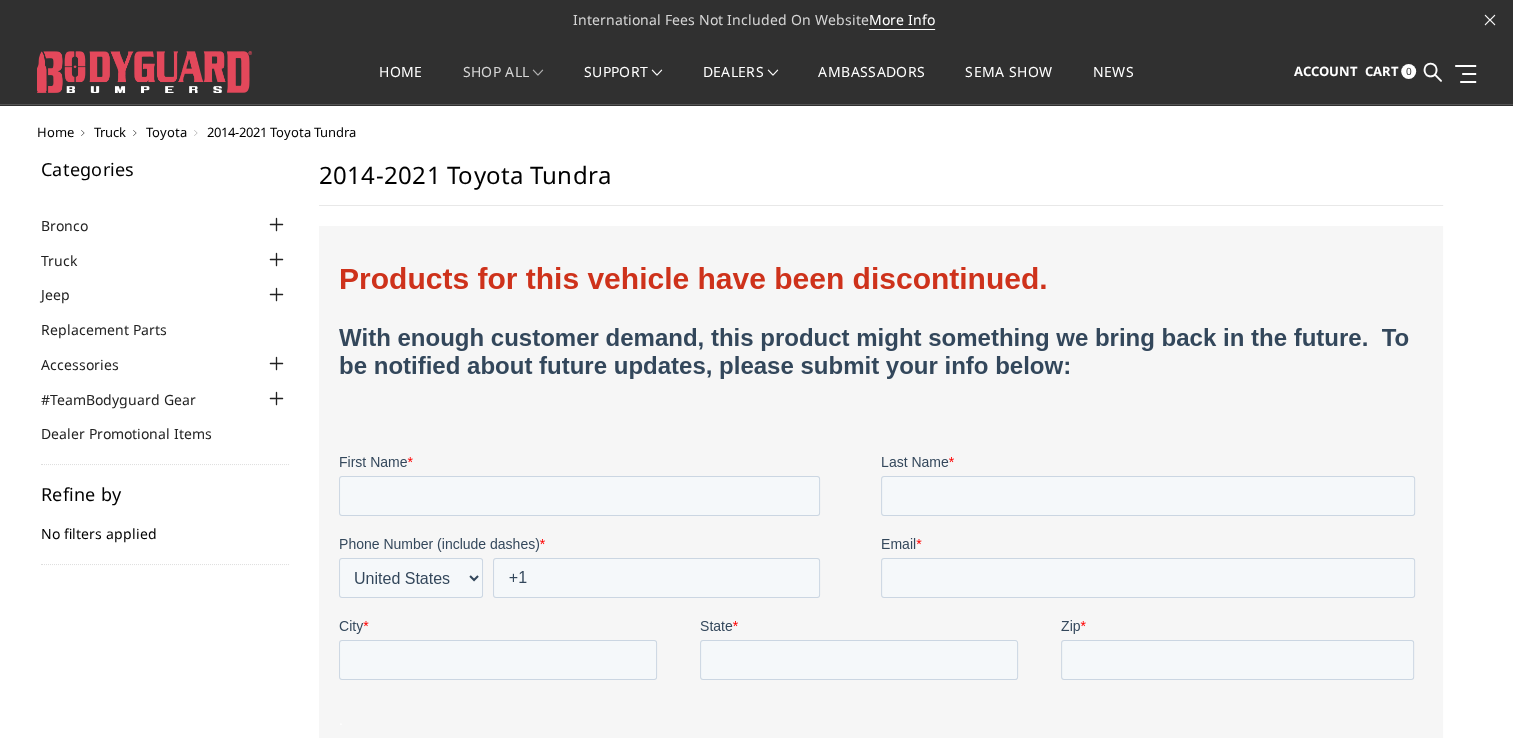 scroll, scrollTop: 0, scrollLeft: 0, axis: both 